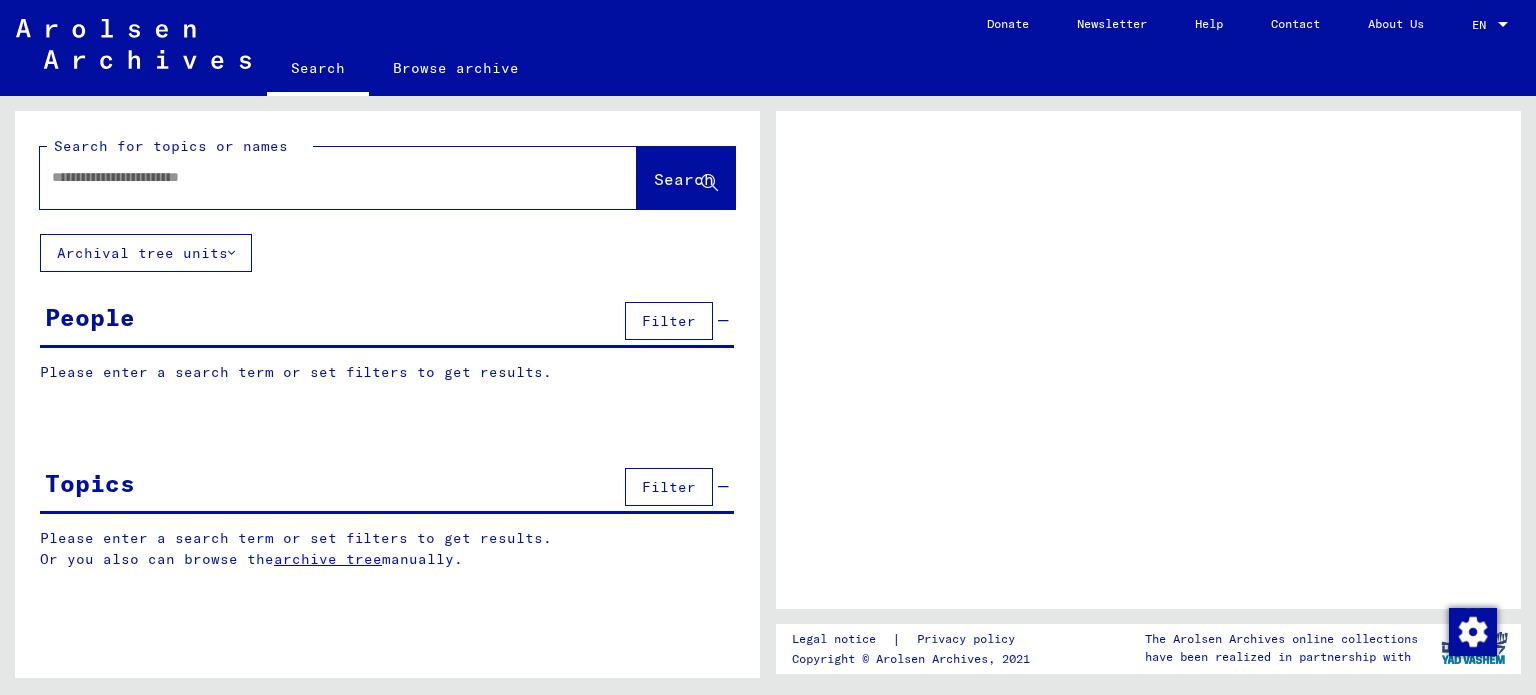 scroll, scrollTop: 0, scrollLeft: 0, axis: both 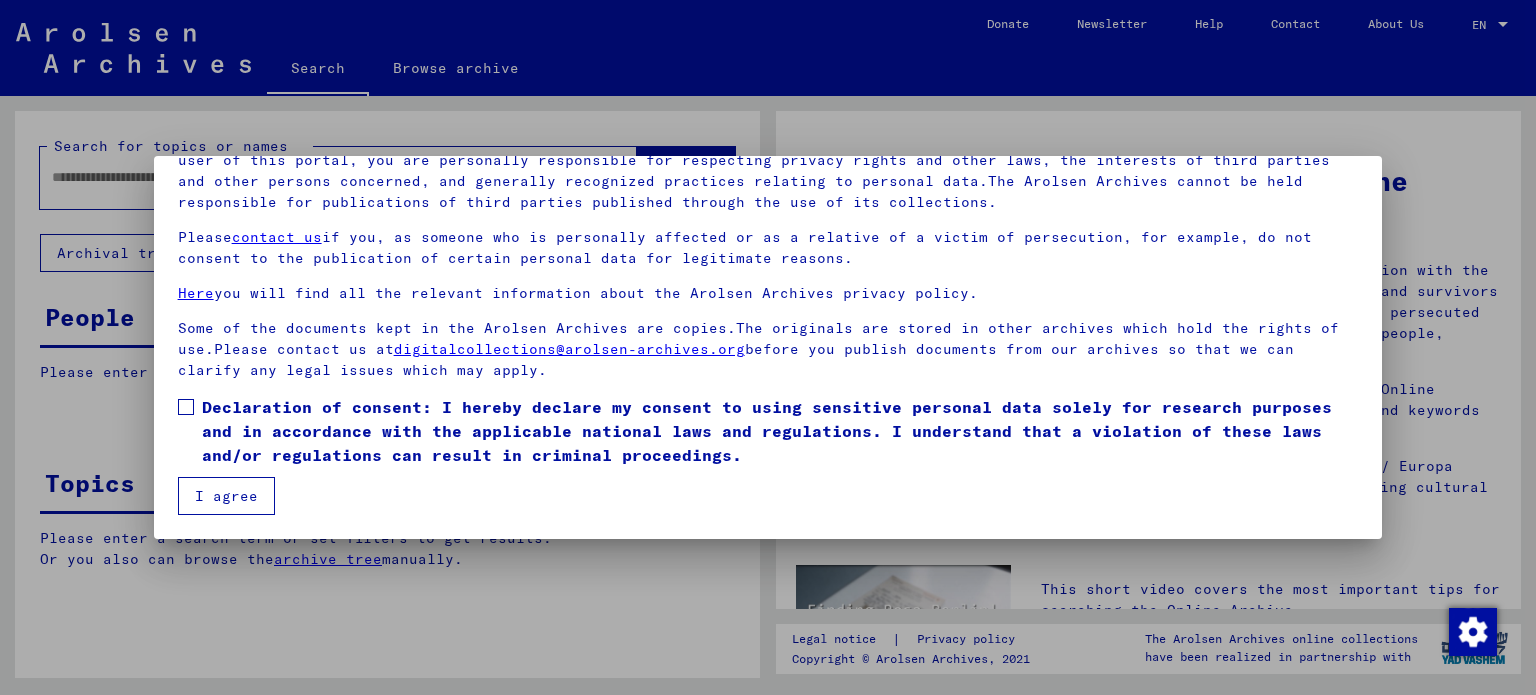 click at bounding box center (186, 407) 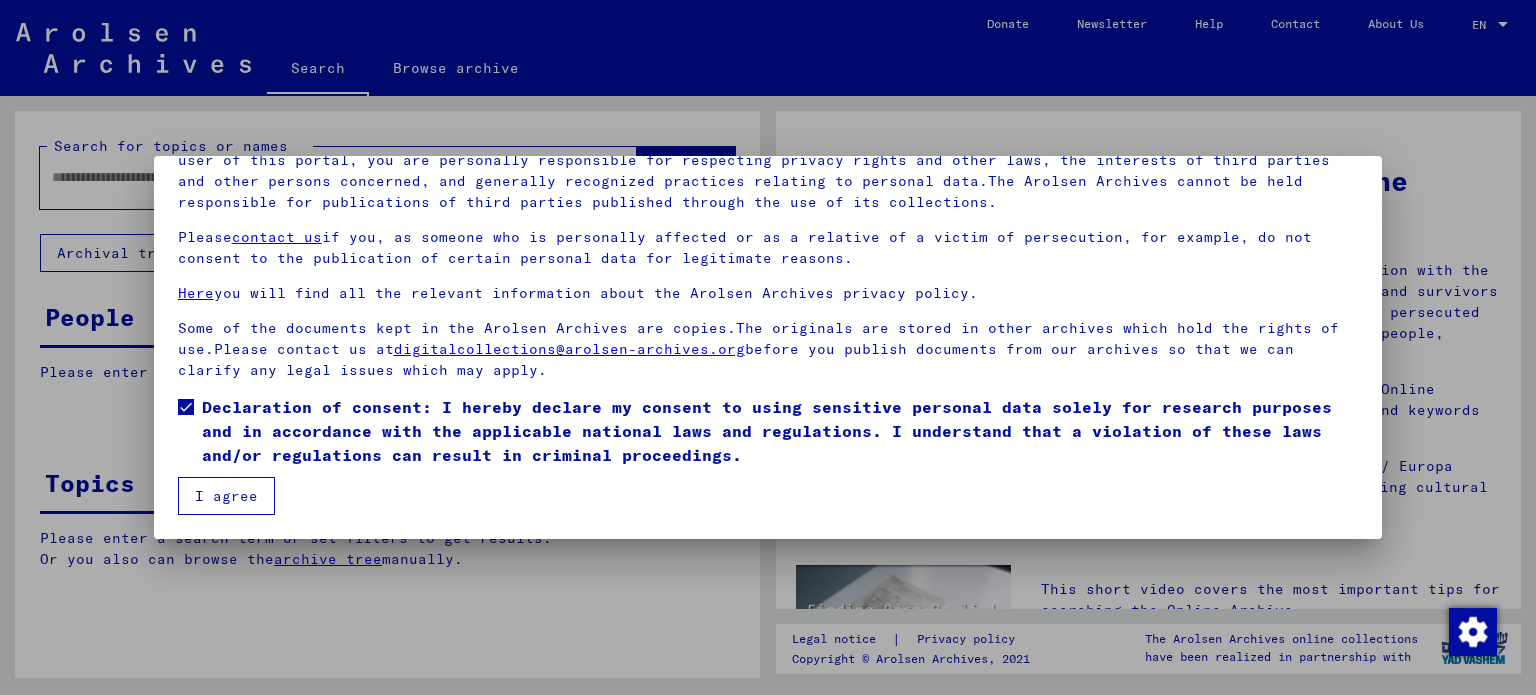 click on "I agree" at bounding box center (226, 496) 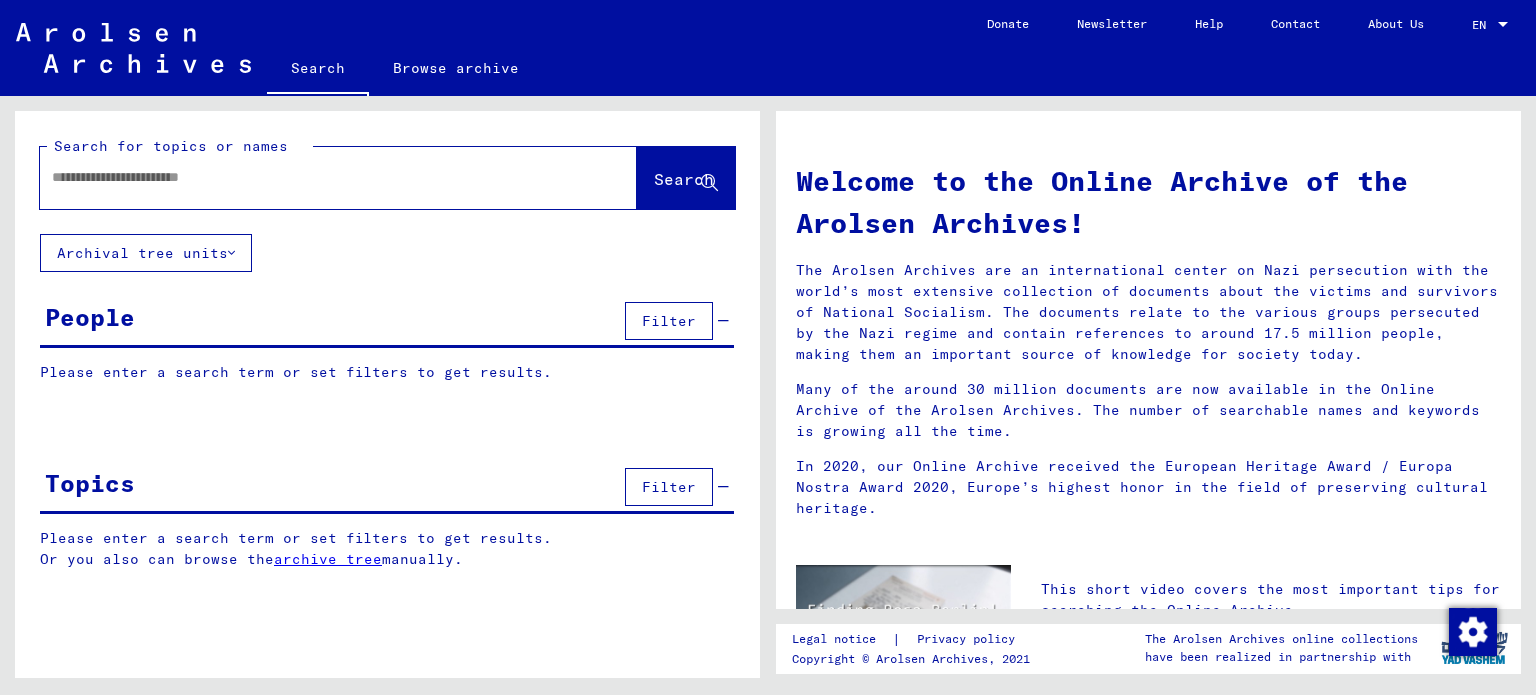 click at bounding box center [314, 177] 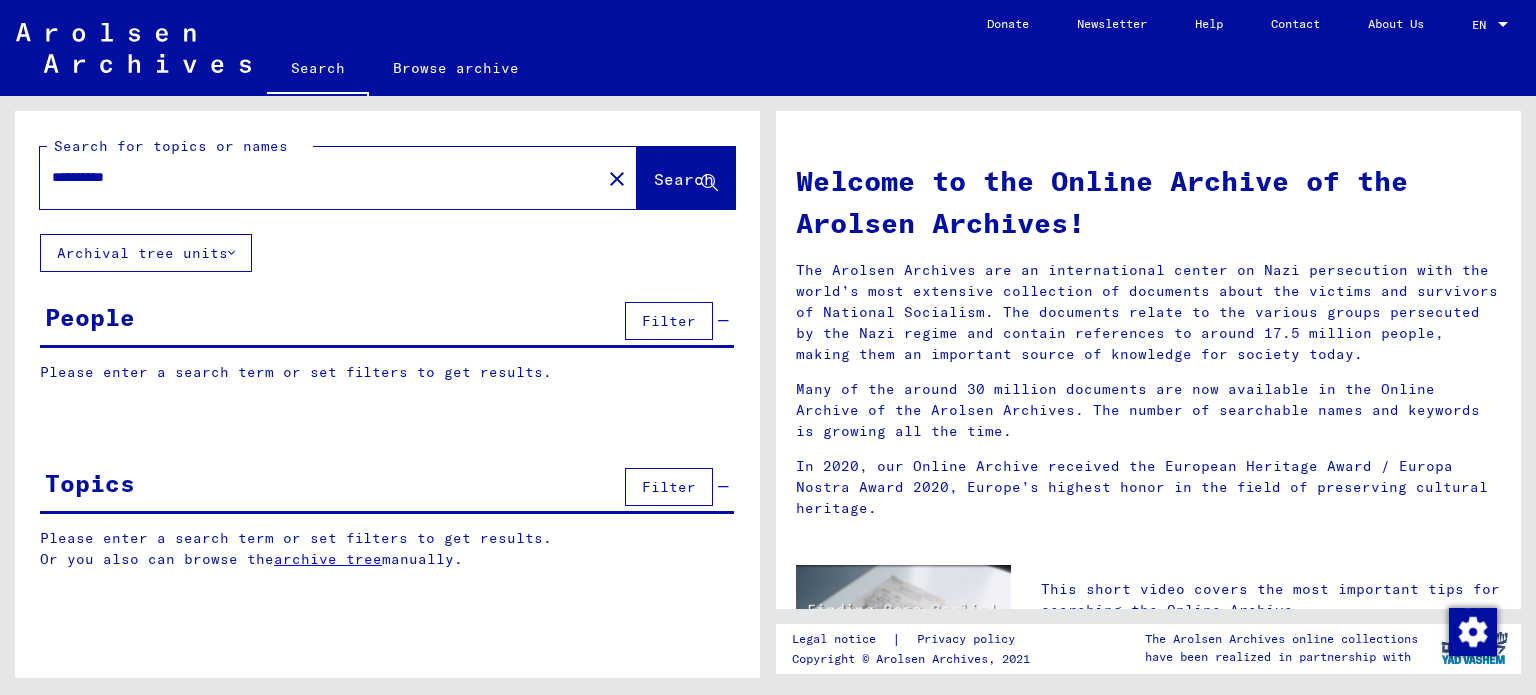 type on "**********" 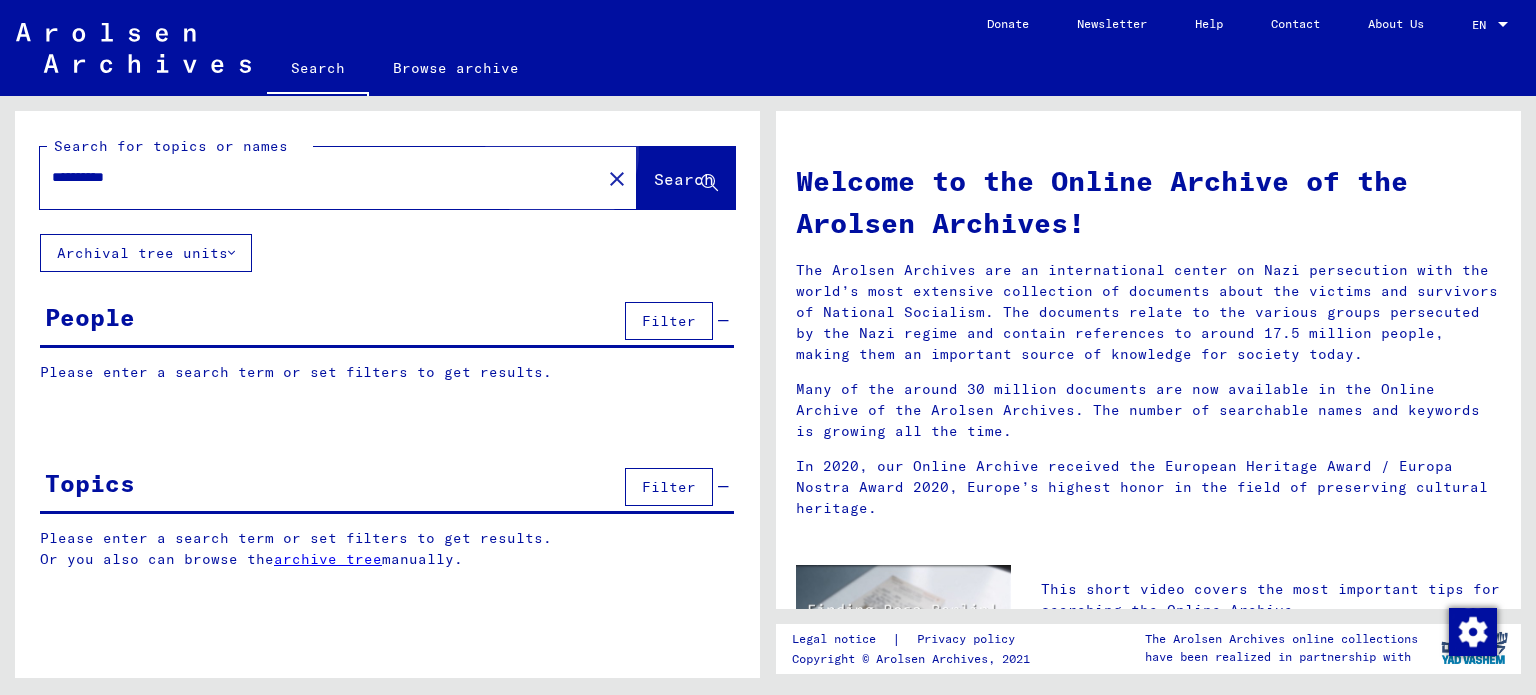 click on "Search" 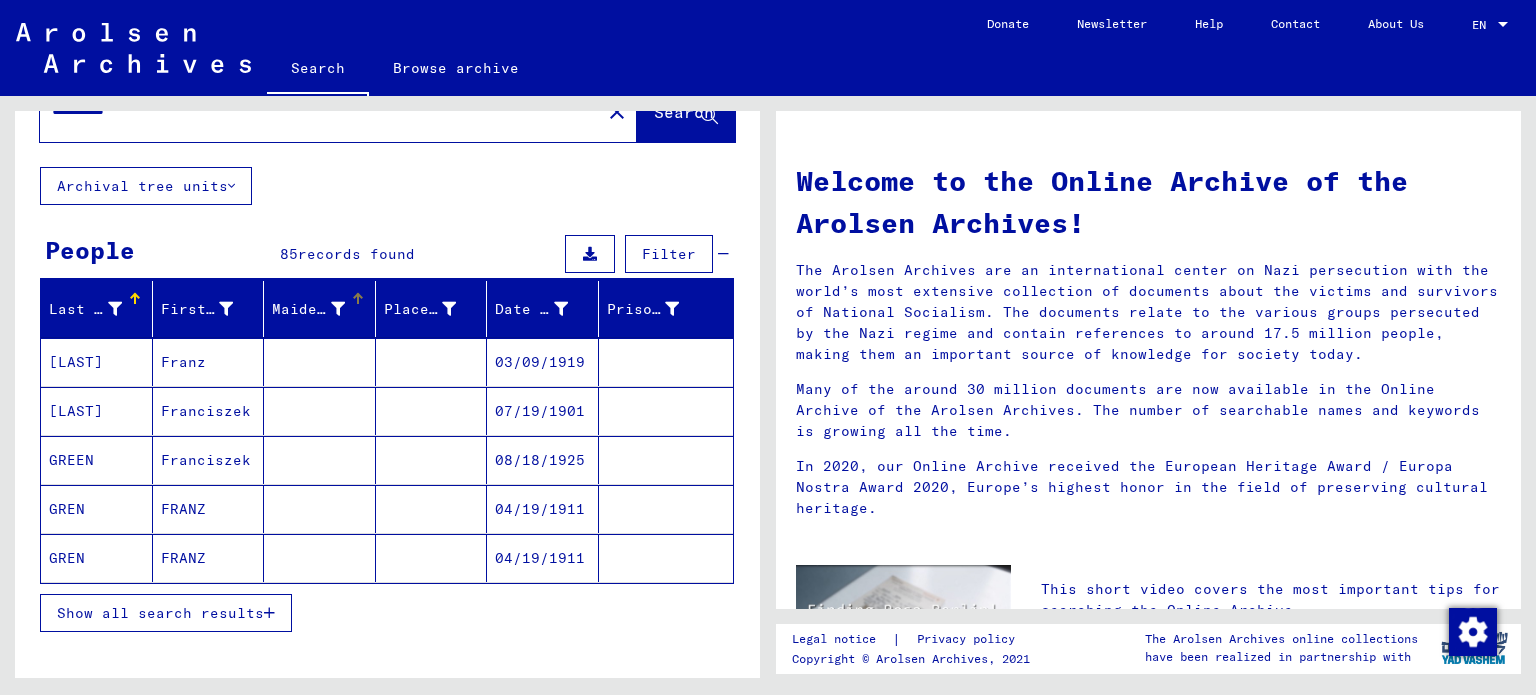 scroll, scrollTop: 100, scrollLeft: 0, axis: vertical 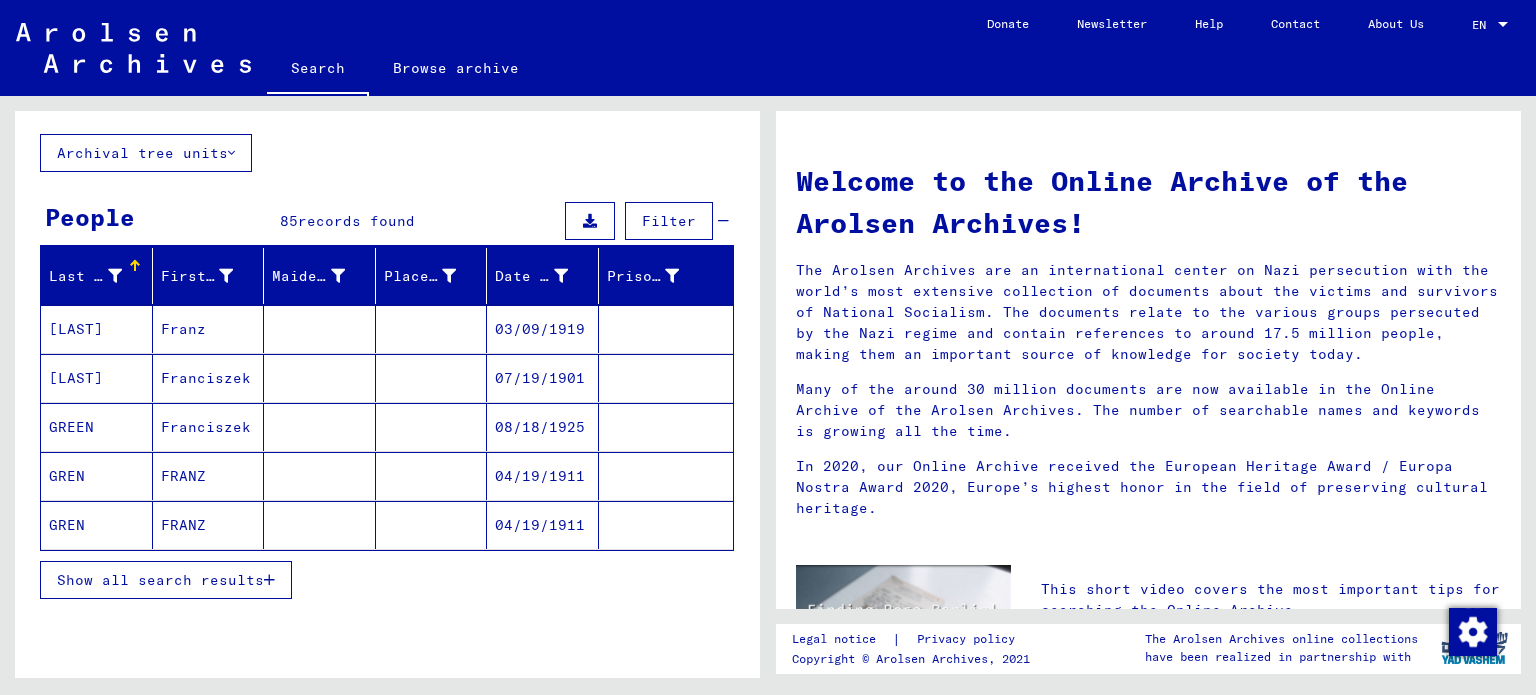 click on "Show all search results" at bounding box center [160, 580] 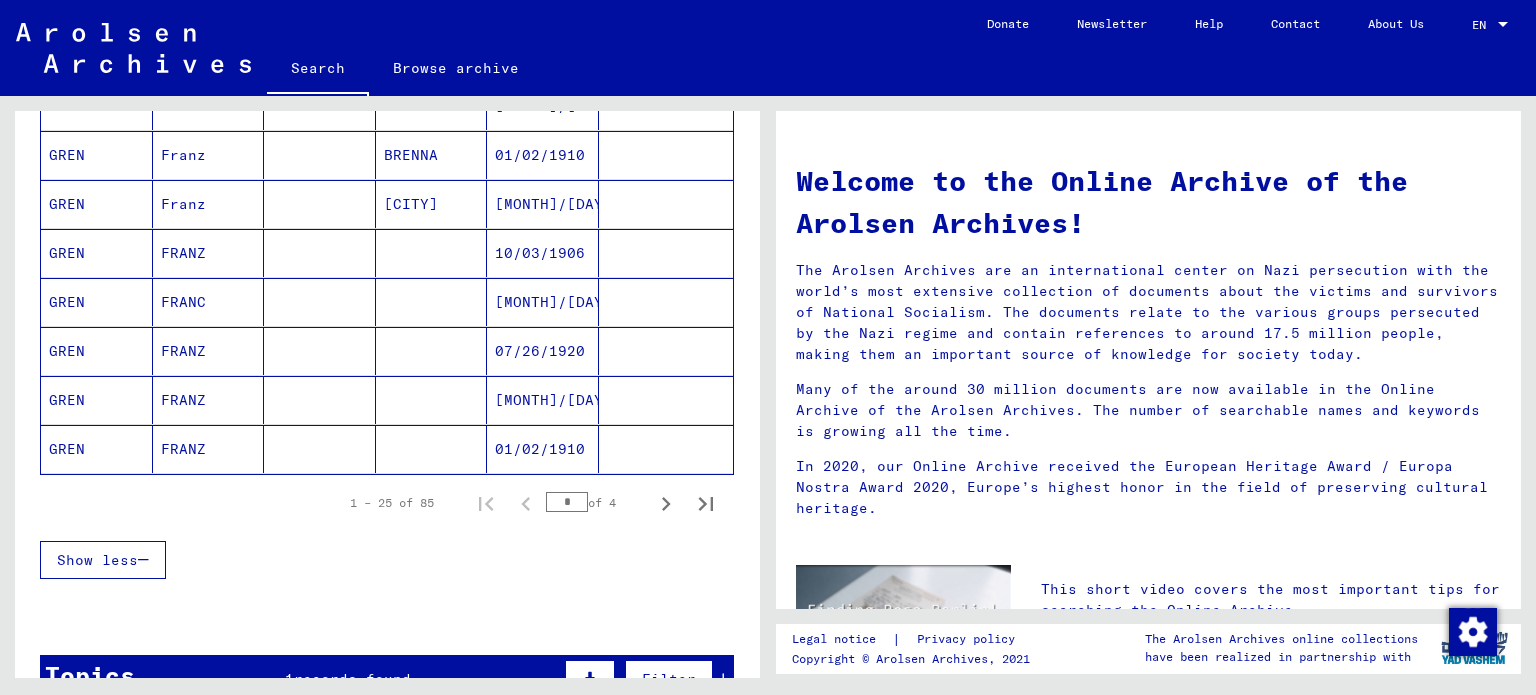 scroll, scrollTop: 1300, scrollLeft: 0, axis: vertical 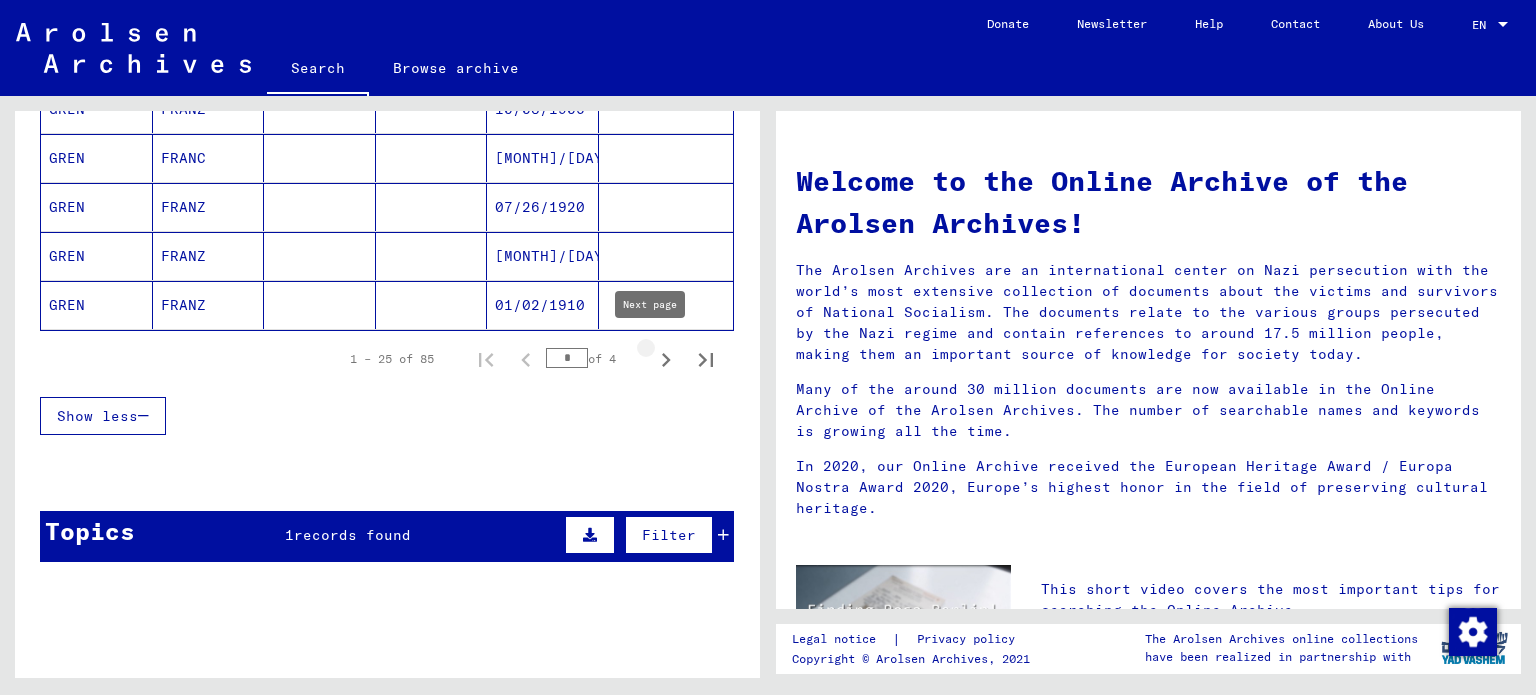 click 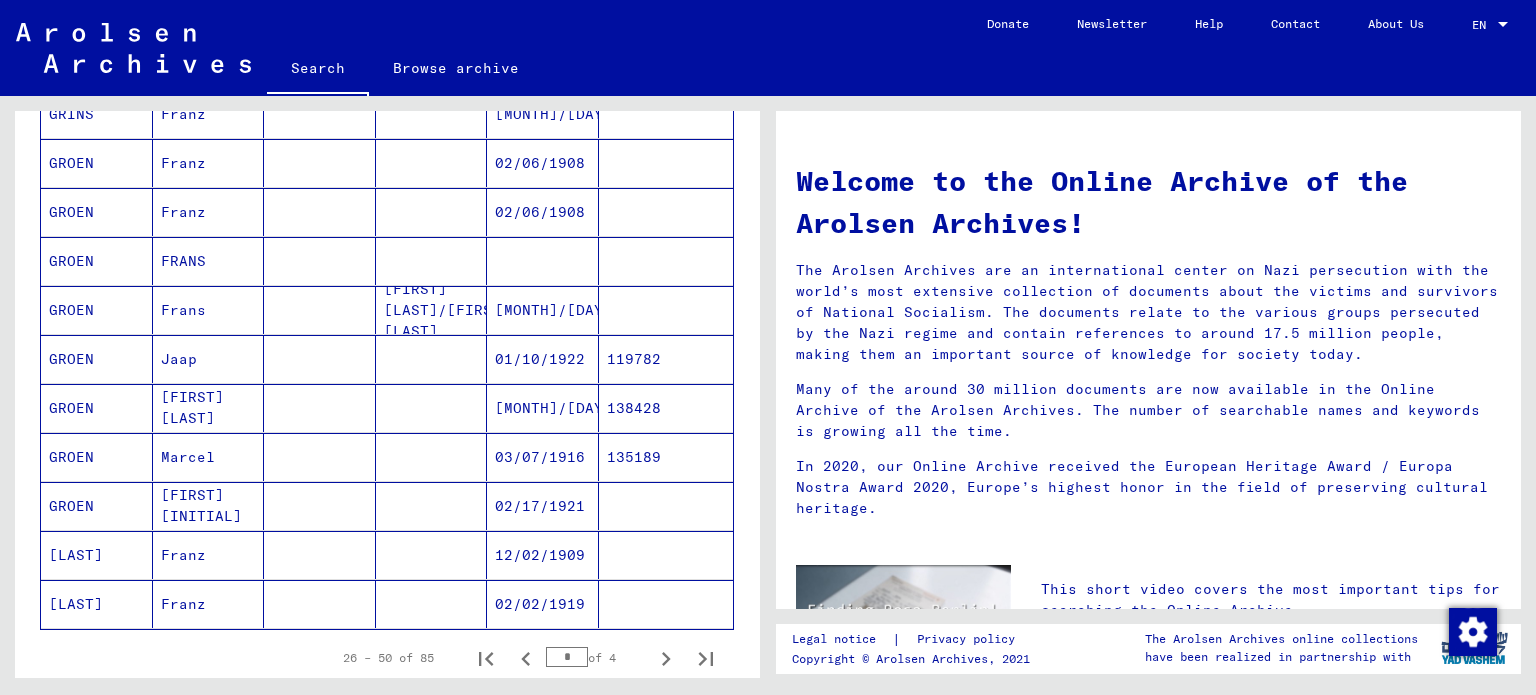 scroll, scrollTop: 1100, scrollLeft: 0, axis: vertical 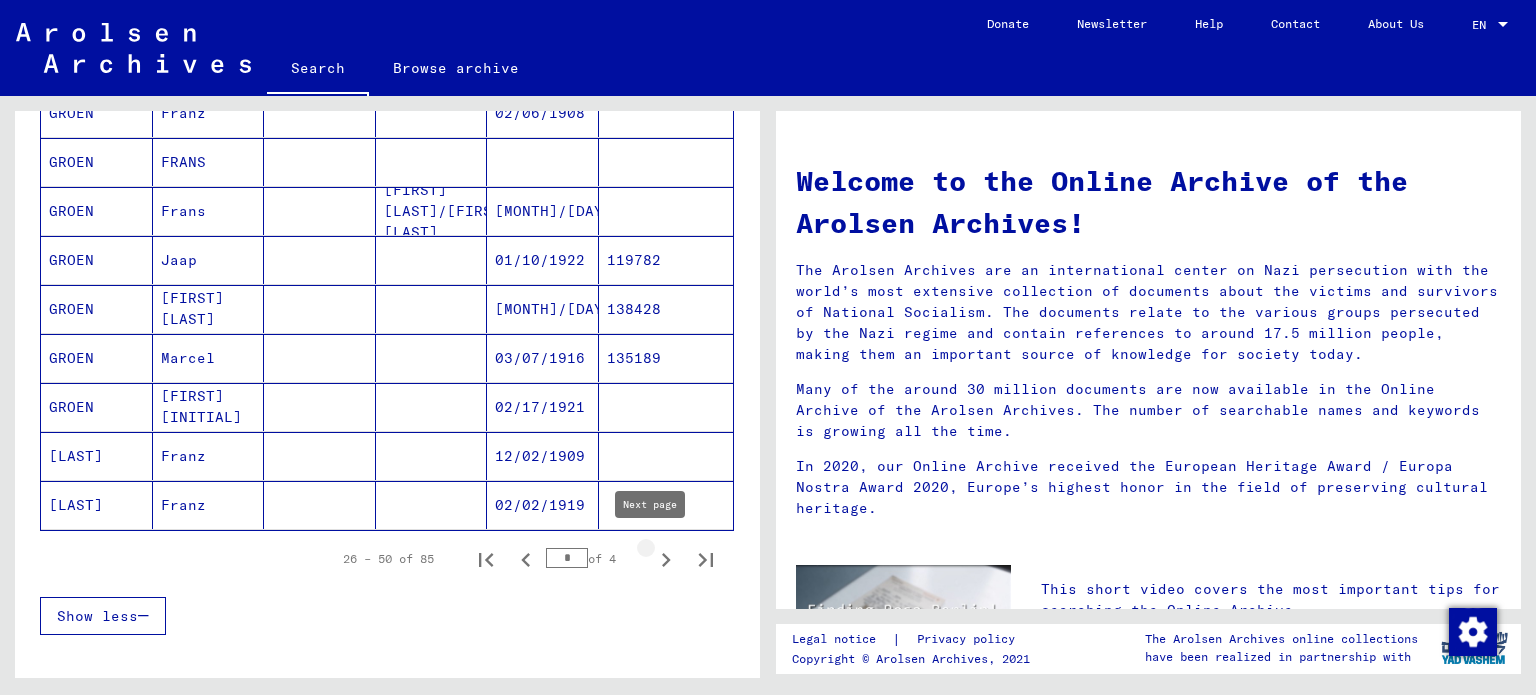 click 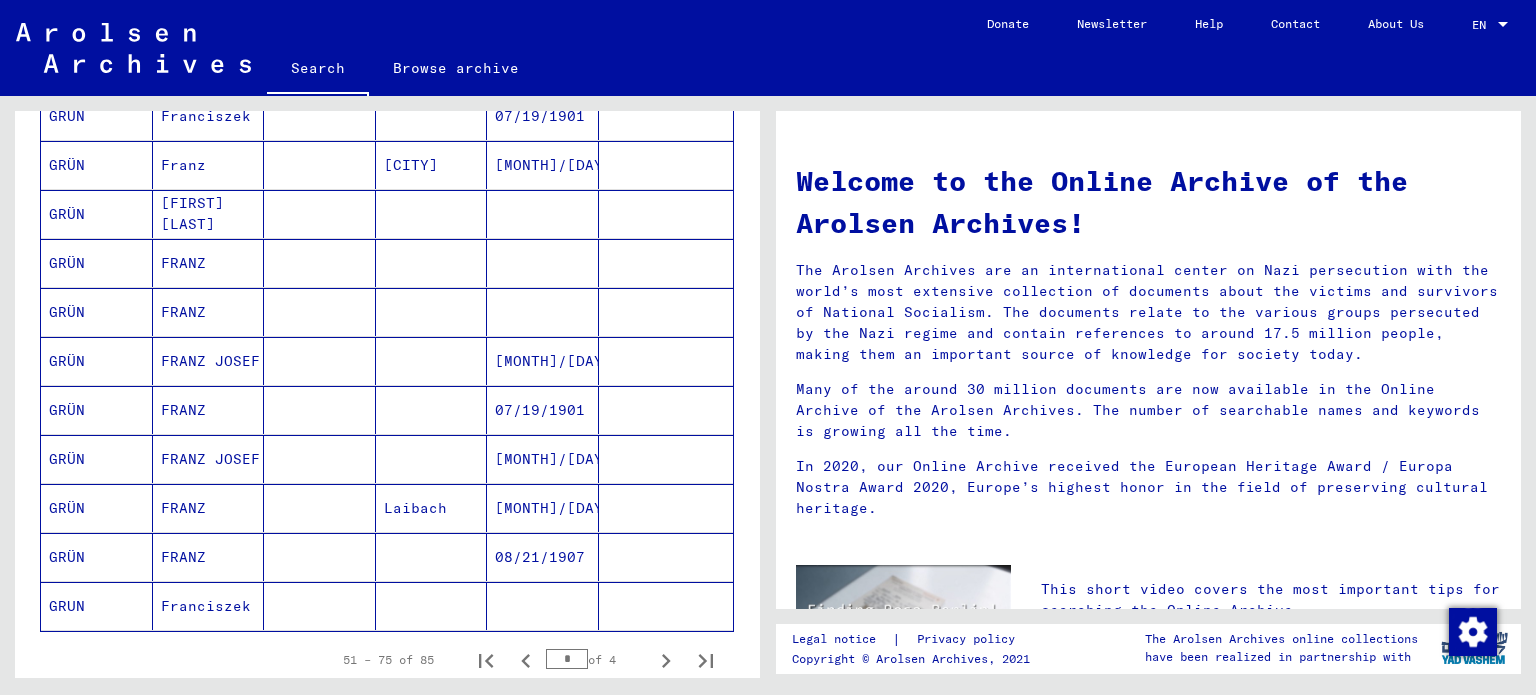 scroll, scrollTop: 1000, scrollLeft: 0, axis: vertical 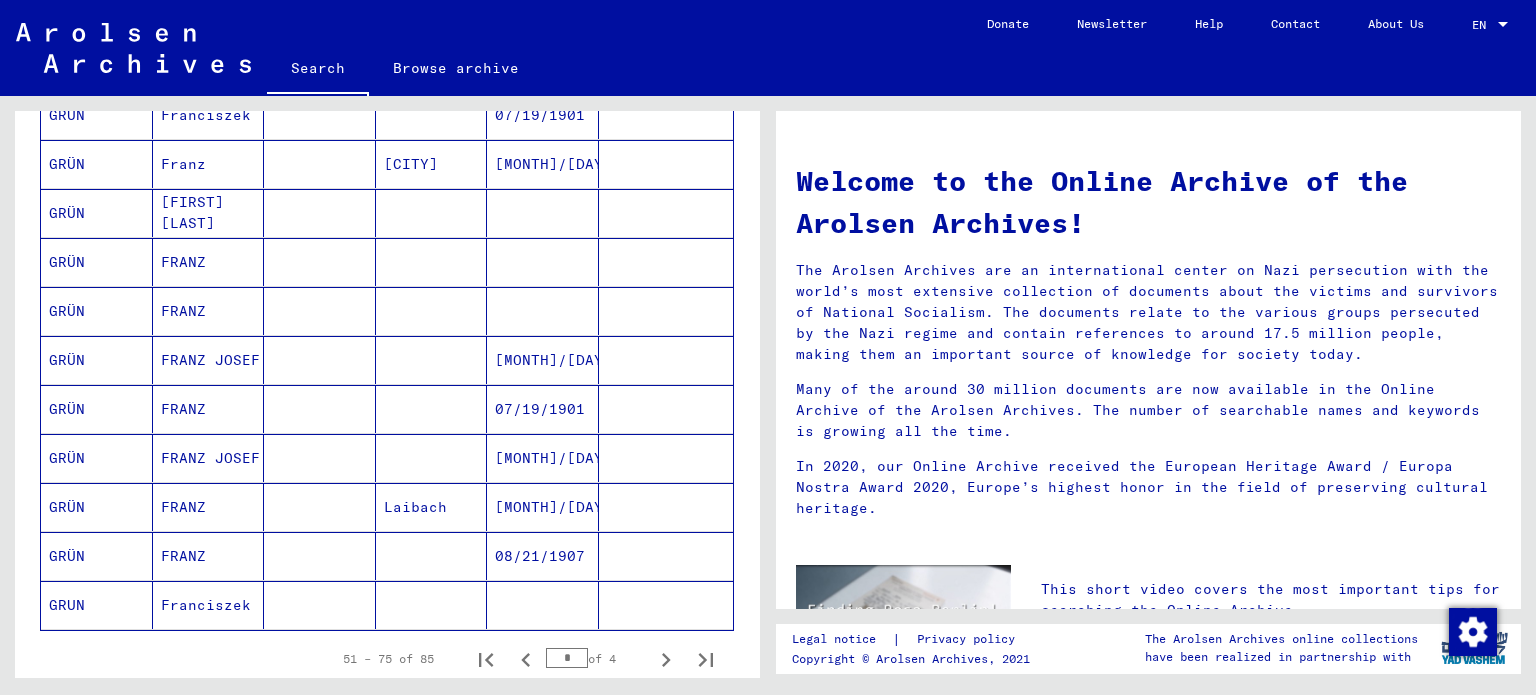 click on "GRÜN" at bounding box center [97, 409] 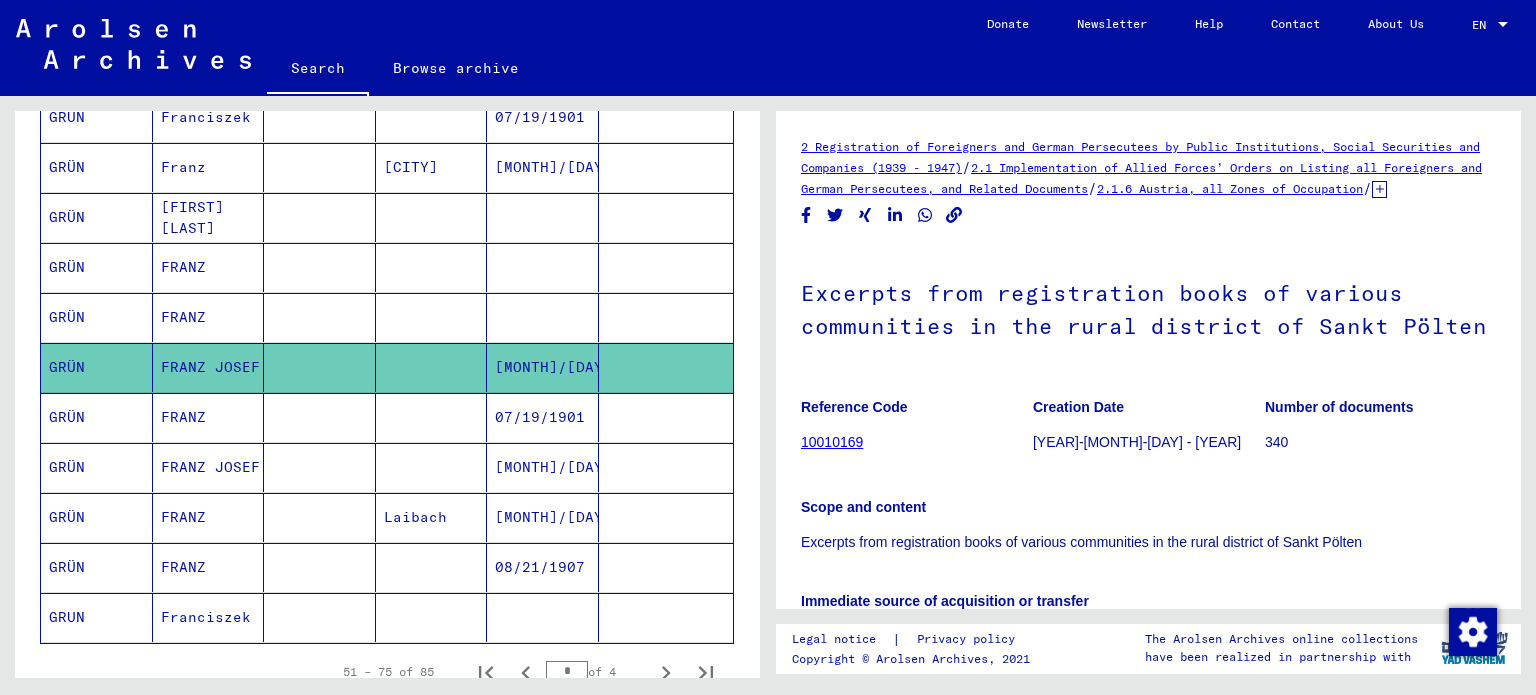 scroll, scrollTop: 0, scrollLeft: 0, axis: both 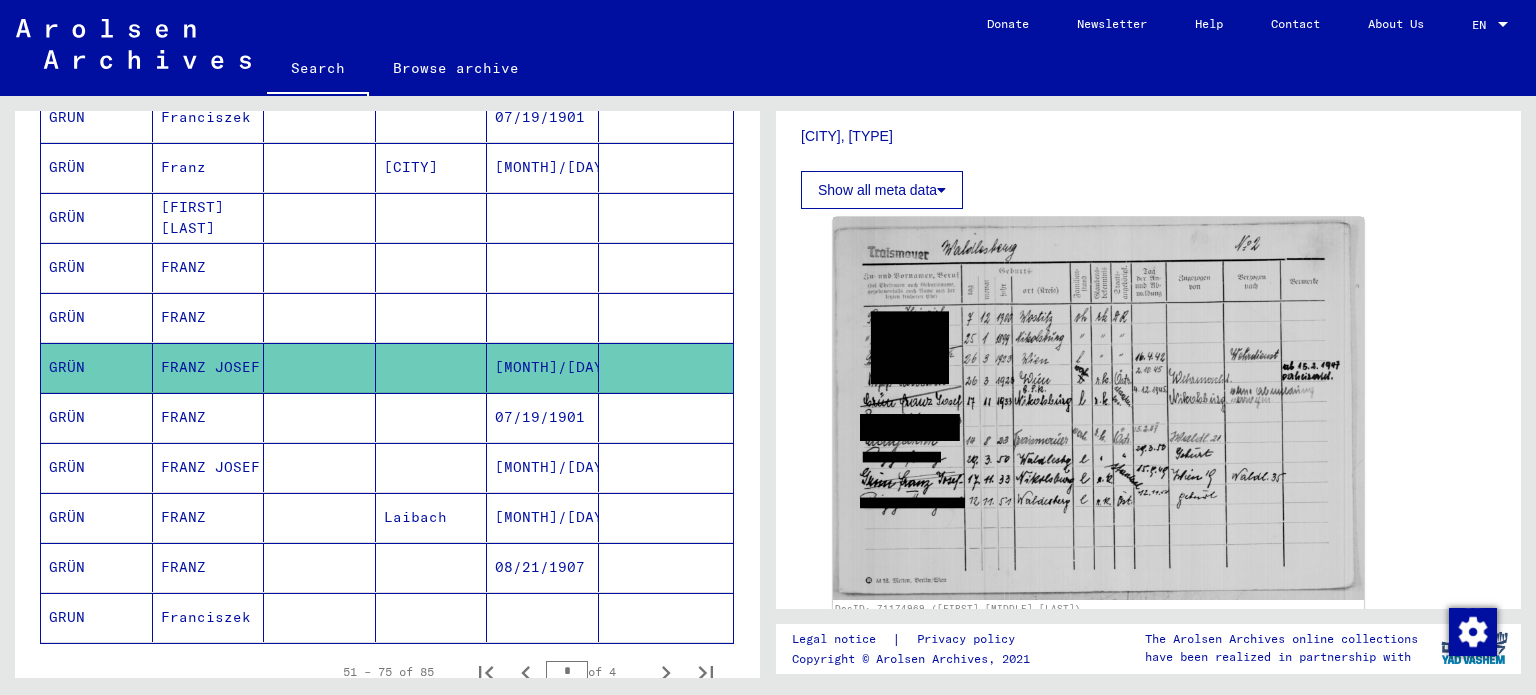 click on "GRÜN" 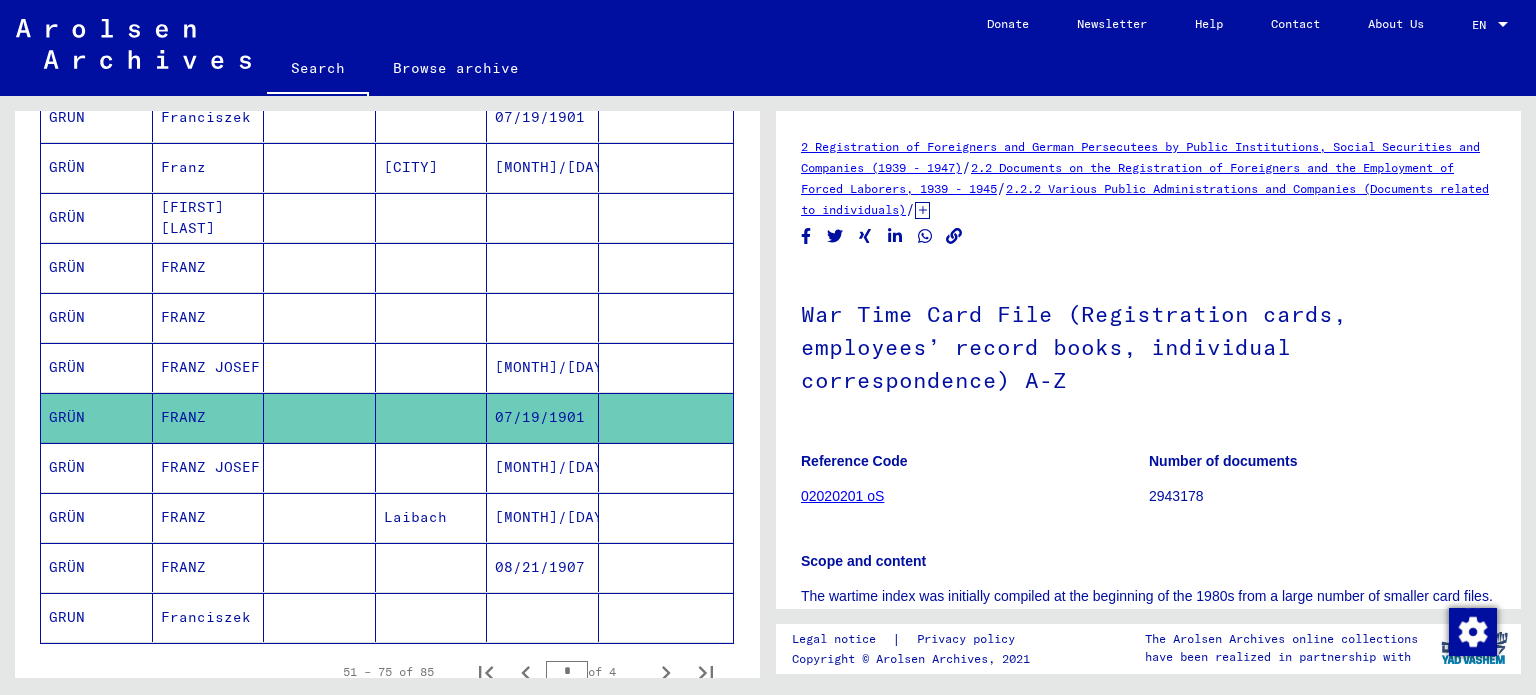 scroll, scrollTop: 0, scrollLeft: 0, axis: both 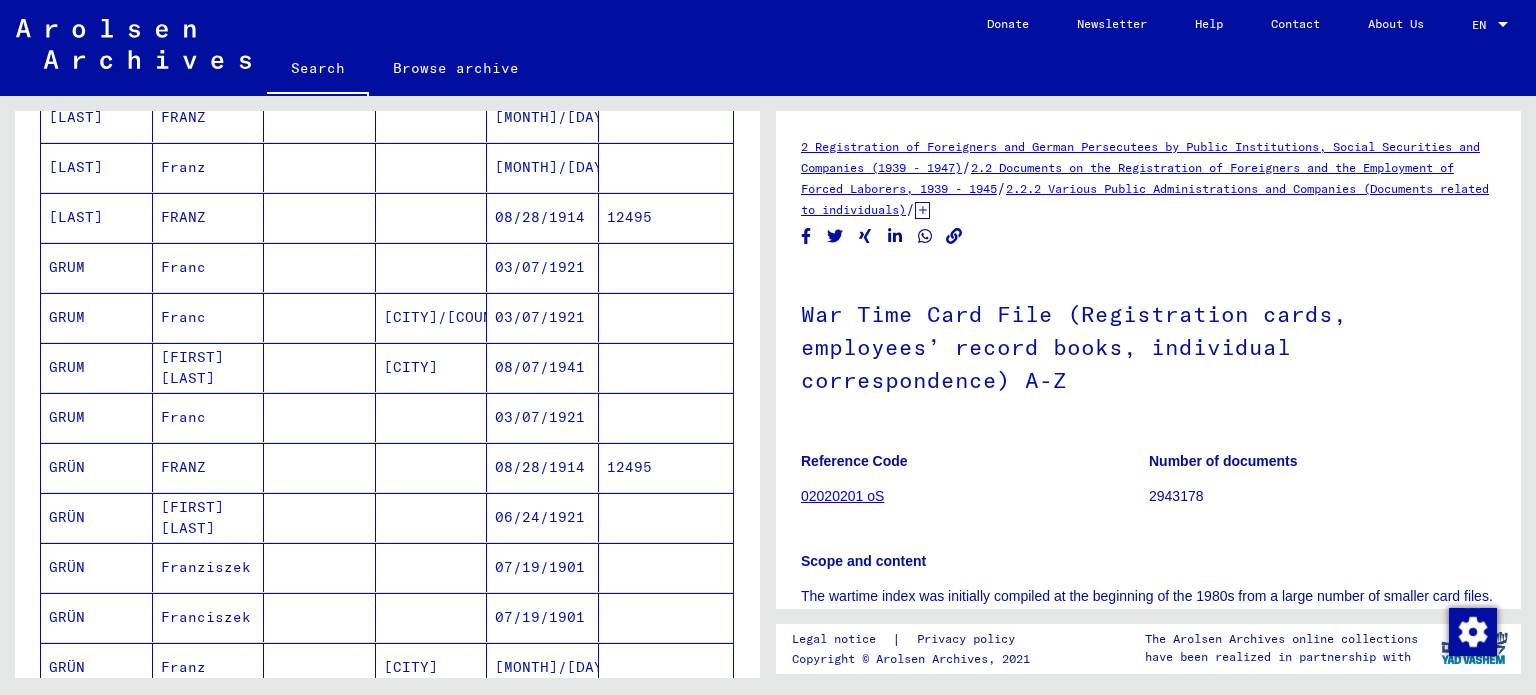 click on "GRÜN" at bounding box center (97, 517) 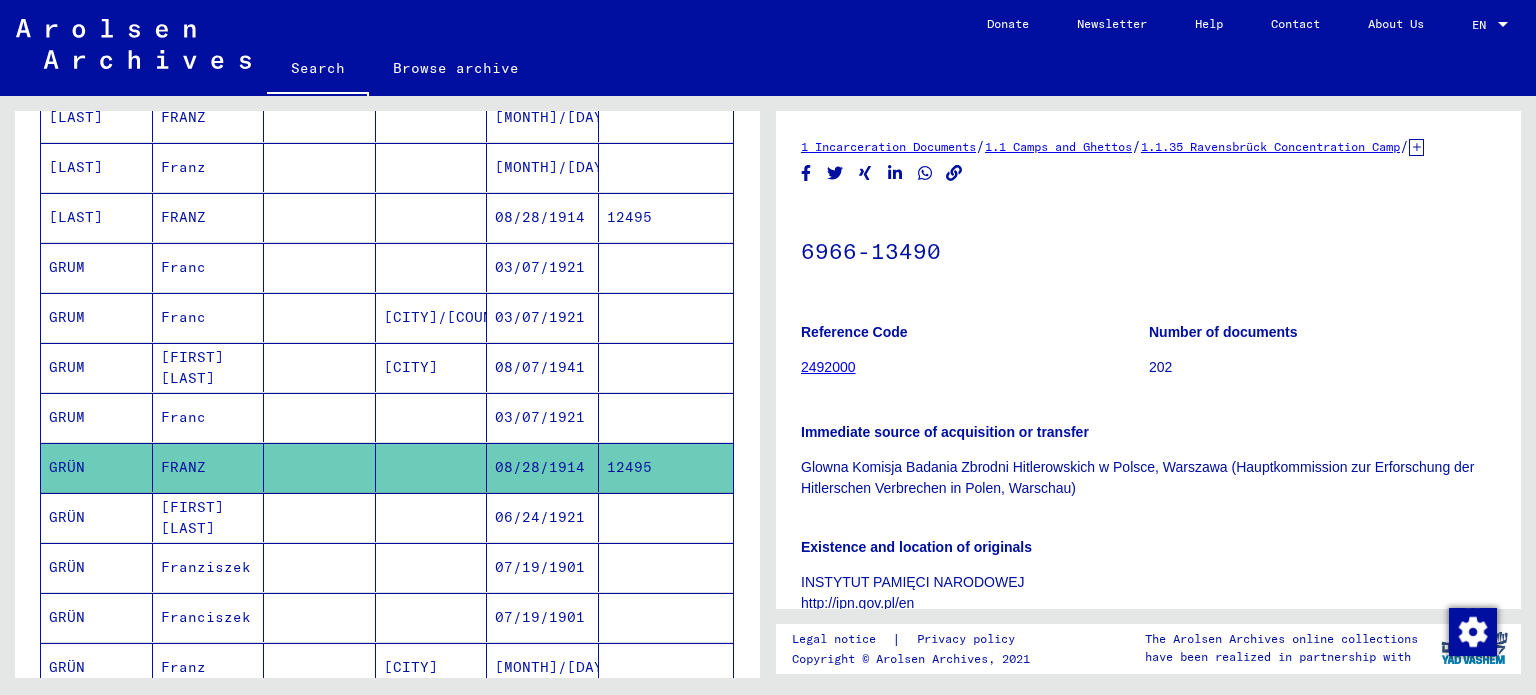 scroll, scrollTop: 0, scrollLeft: 0, axis: both 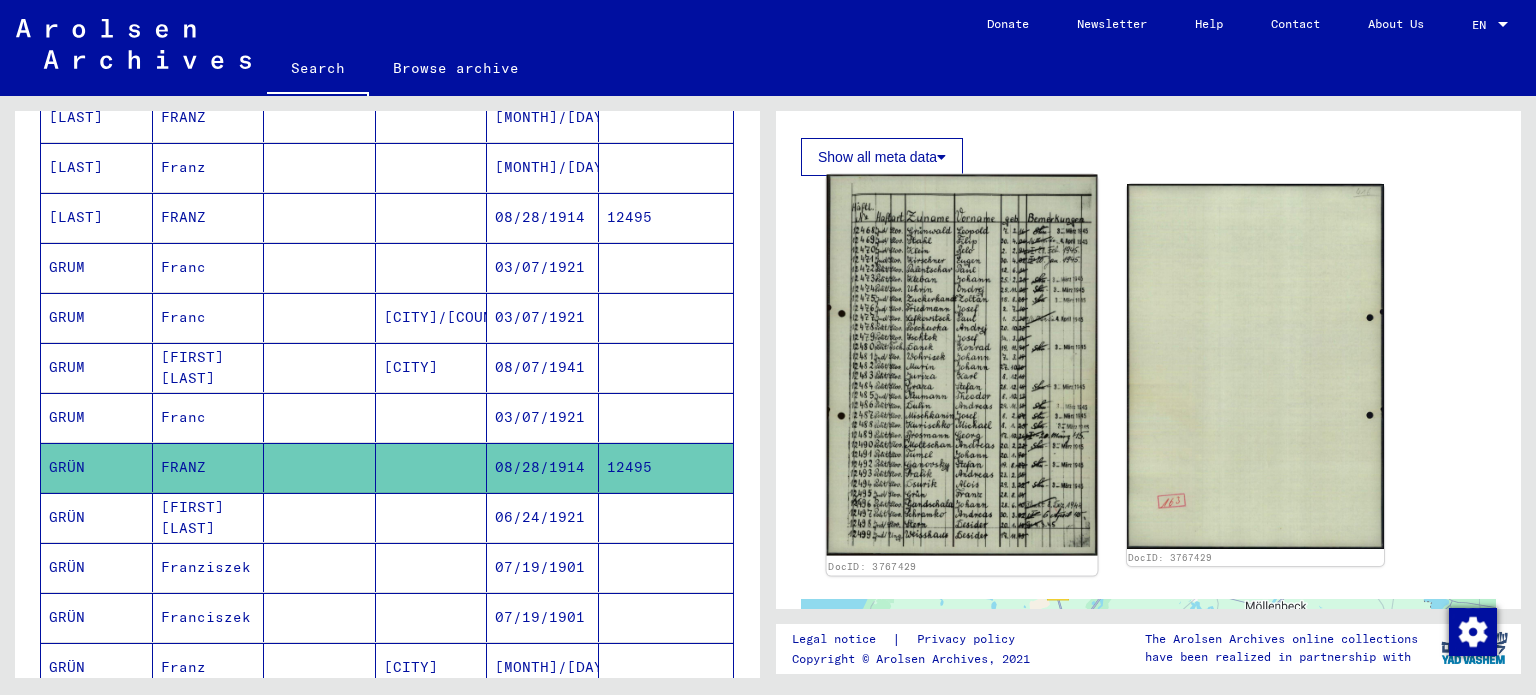 click 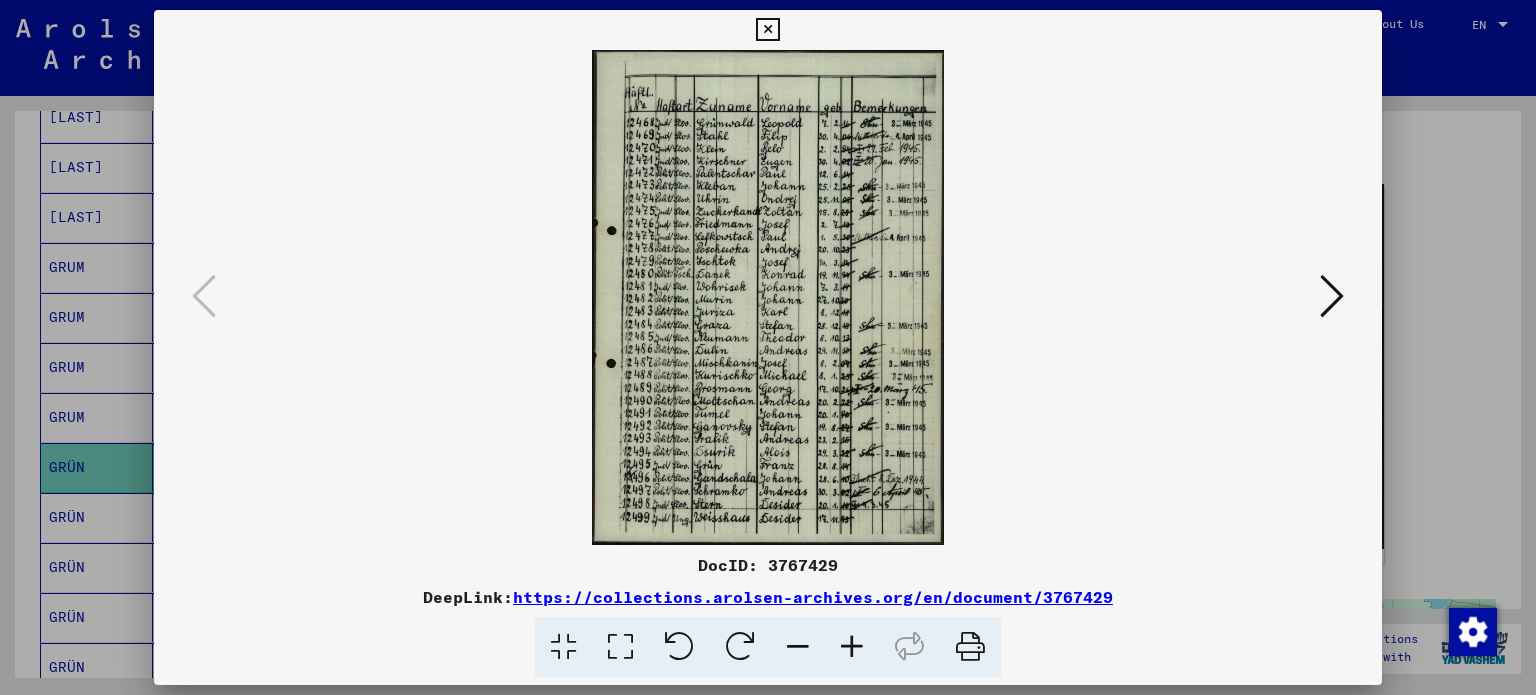 click at bounding box center [620, 647] 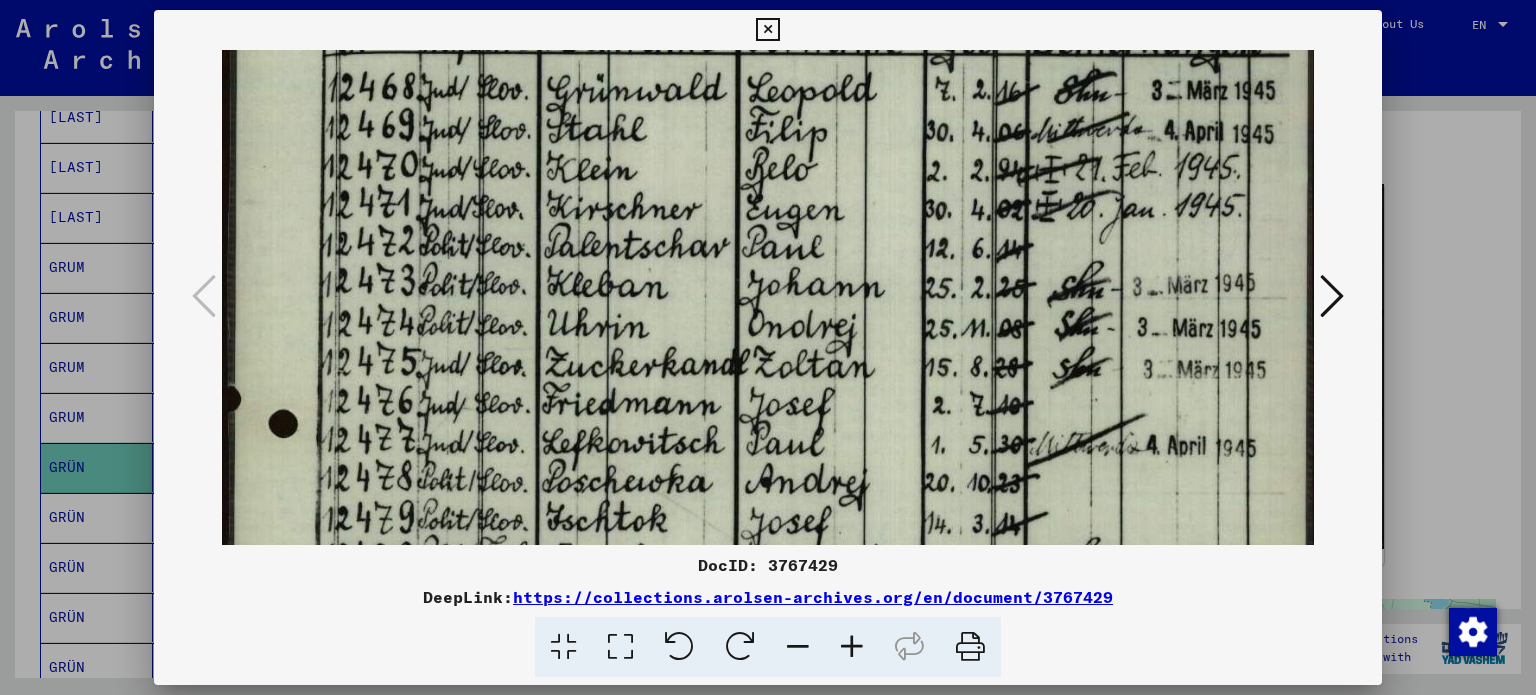 drag, startPoint x: 613, startPoint y: 364, endPoint x: 604, endPoint y: 181, distance: 183.22118 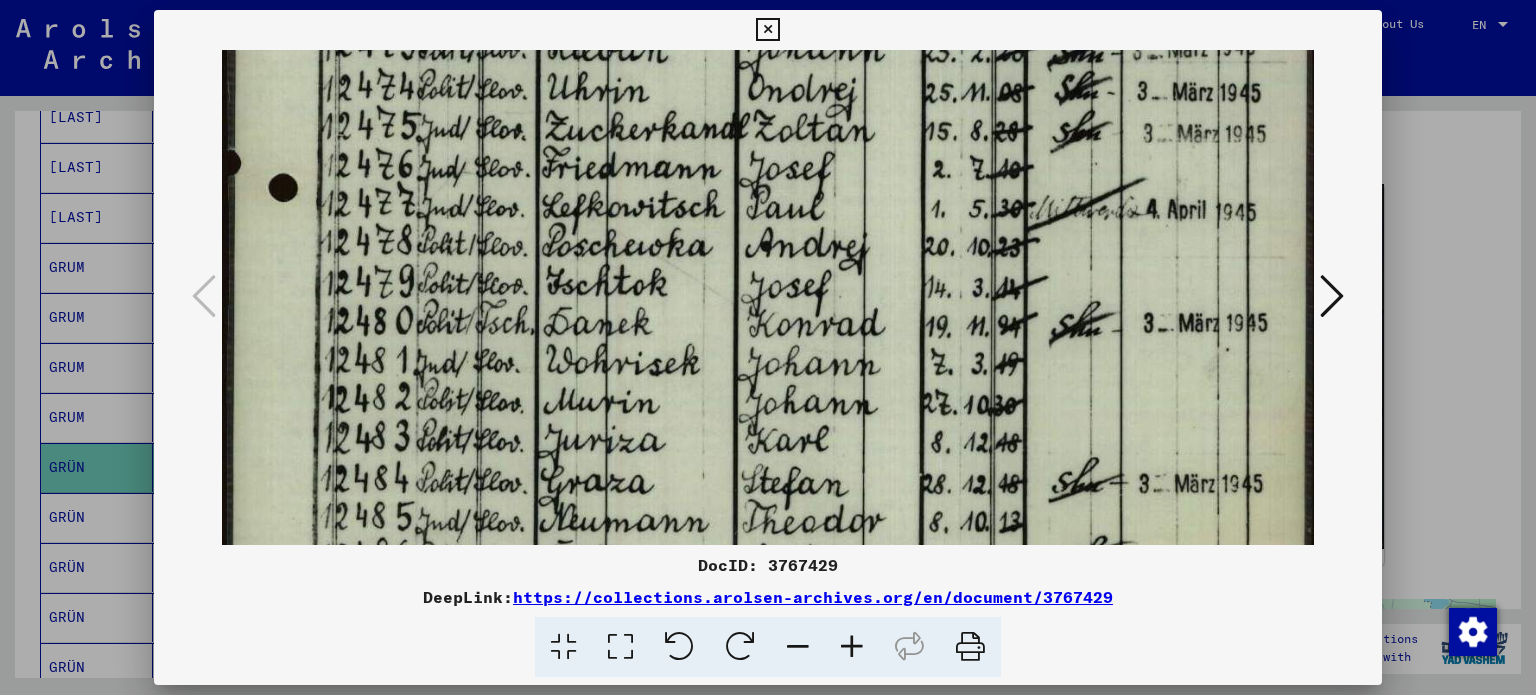 drag, startPoint x: 421, startPoint y: 435, endPoint x: 402, endPoint y: 259, distance: 177.0226 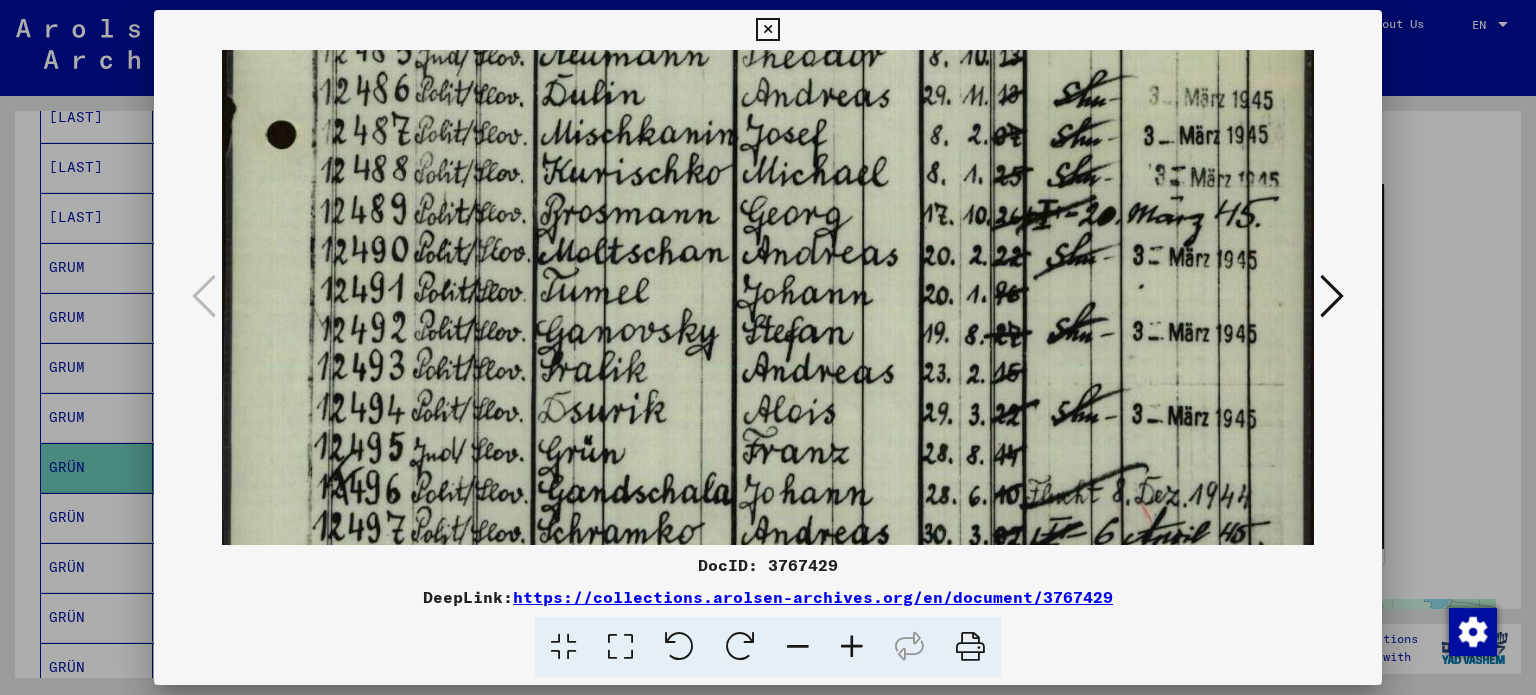 drag, startPoint x: 362, startPoint y: 483, endPoint x: 388, endPoint y: 40, distance: 443.76233 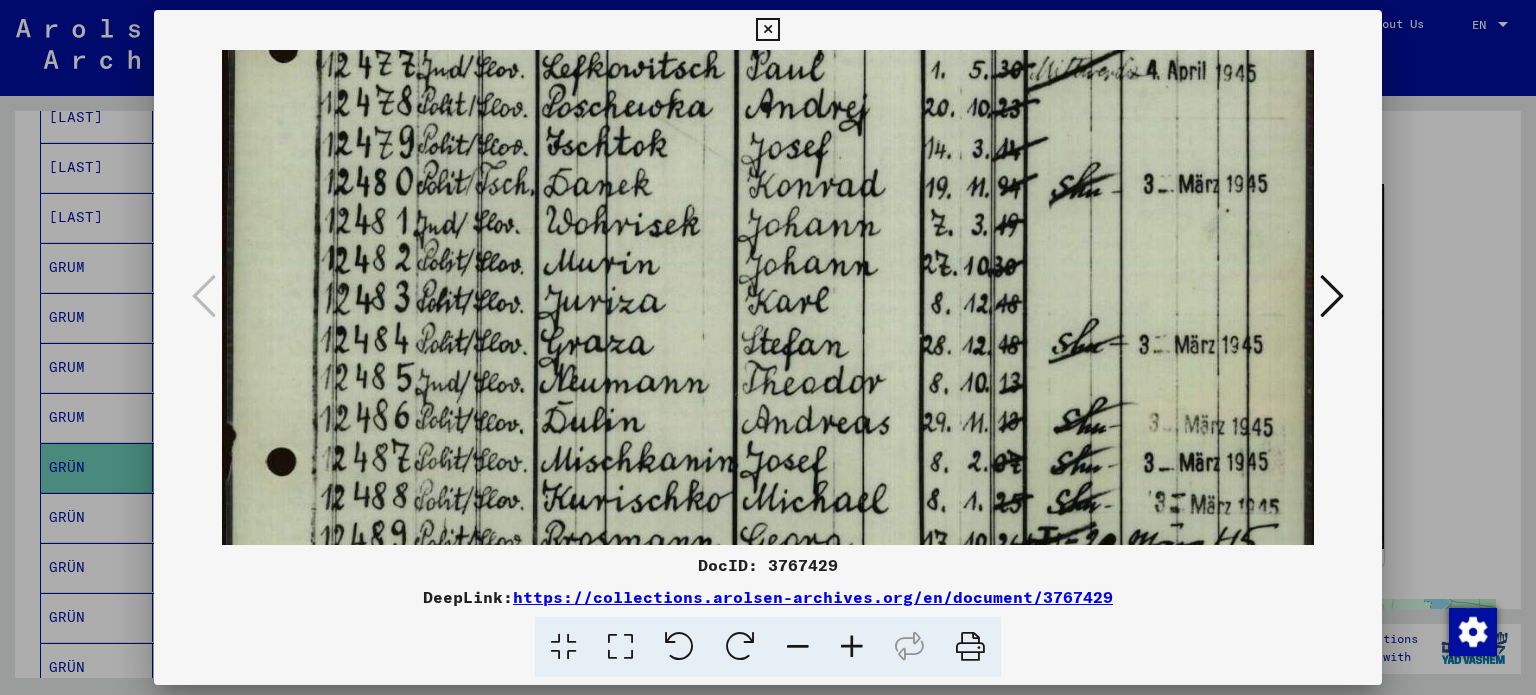 drag, startPoint x: 1100, startPoint y: 229, endPoint x: 1104, endPoint y: 560, distance: 331.02417 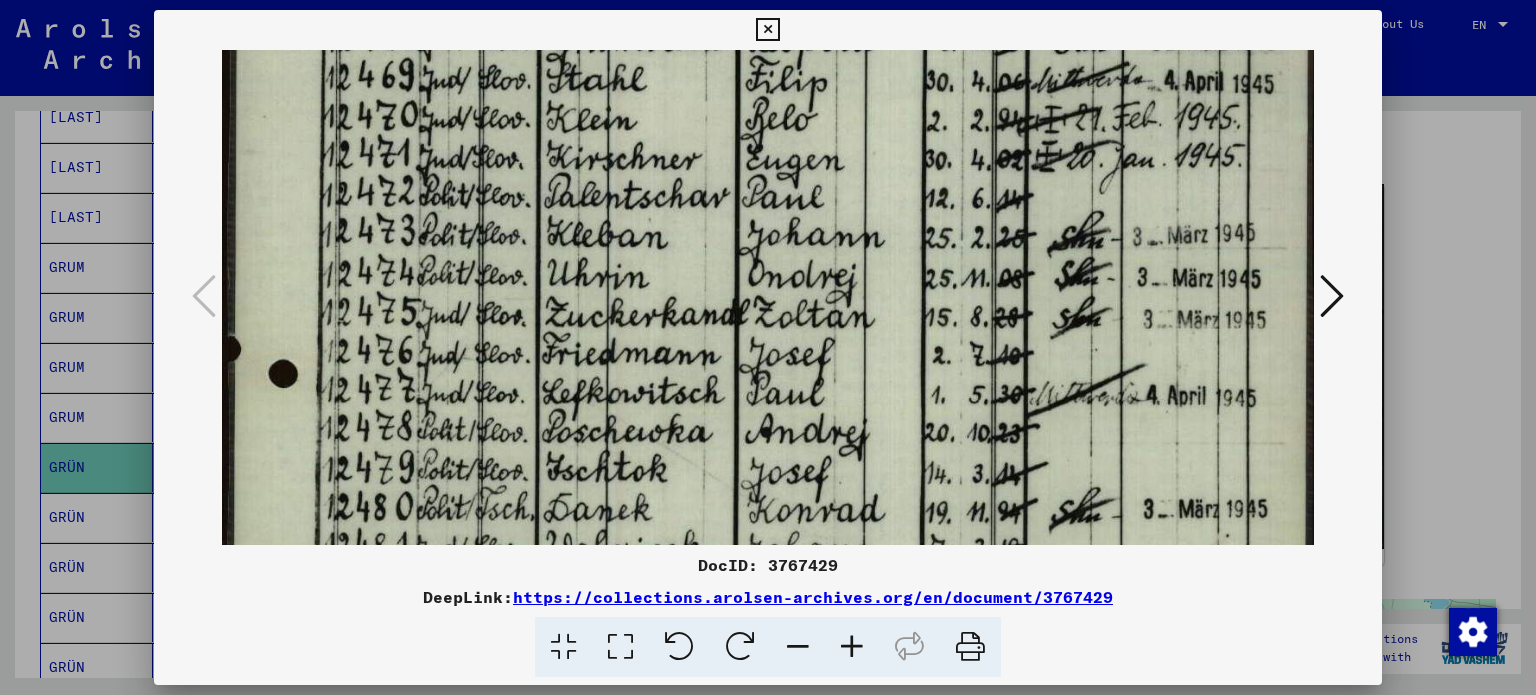 drag, startPoint x: 893, startPoint y: 284, endPoint x: 827, endPoint y: 580, distance: 303.26886 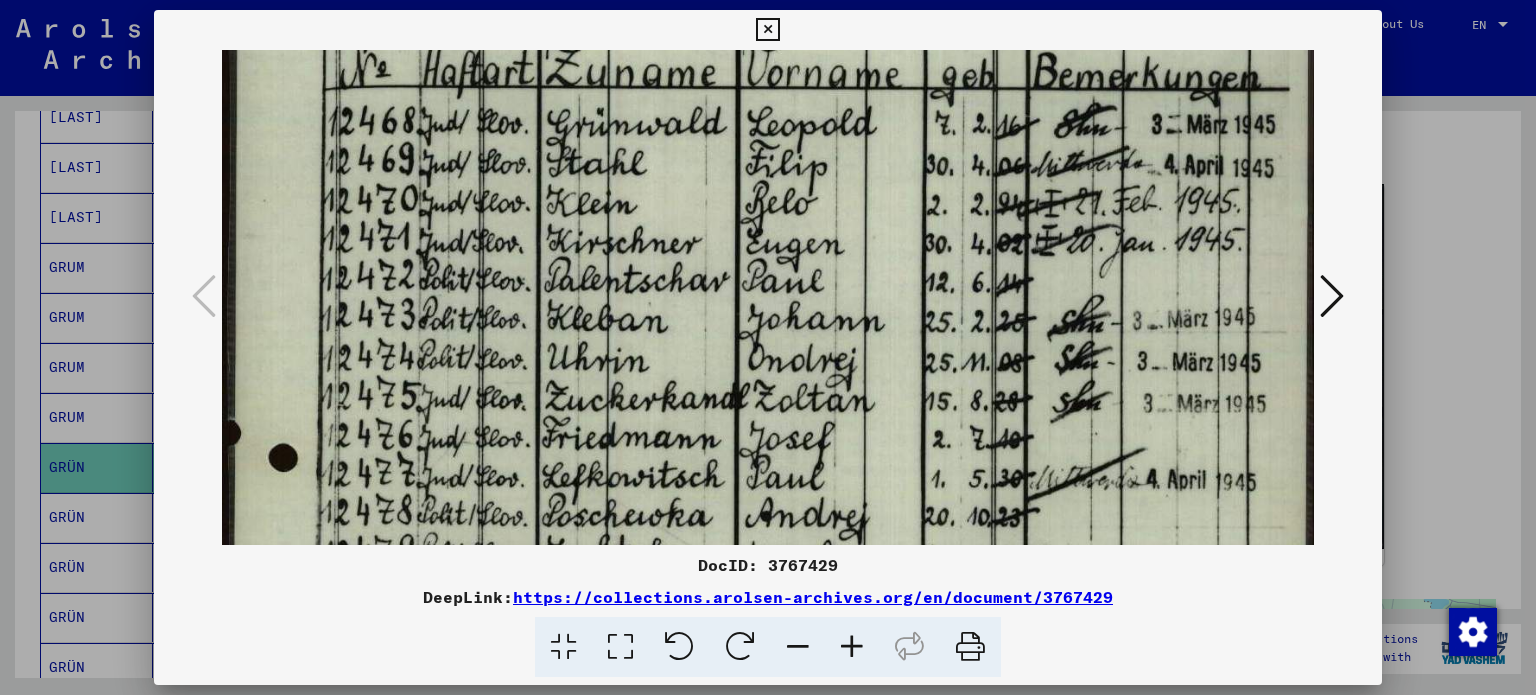 scroll, scrollTop: 0, scrollLeft: 0, axis: both 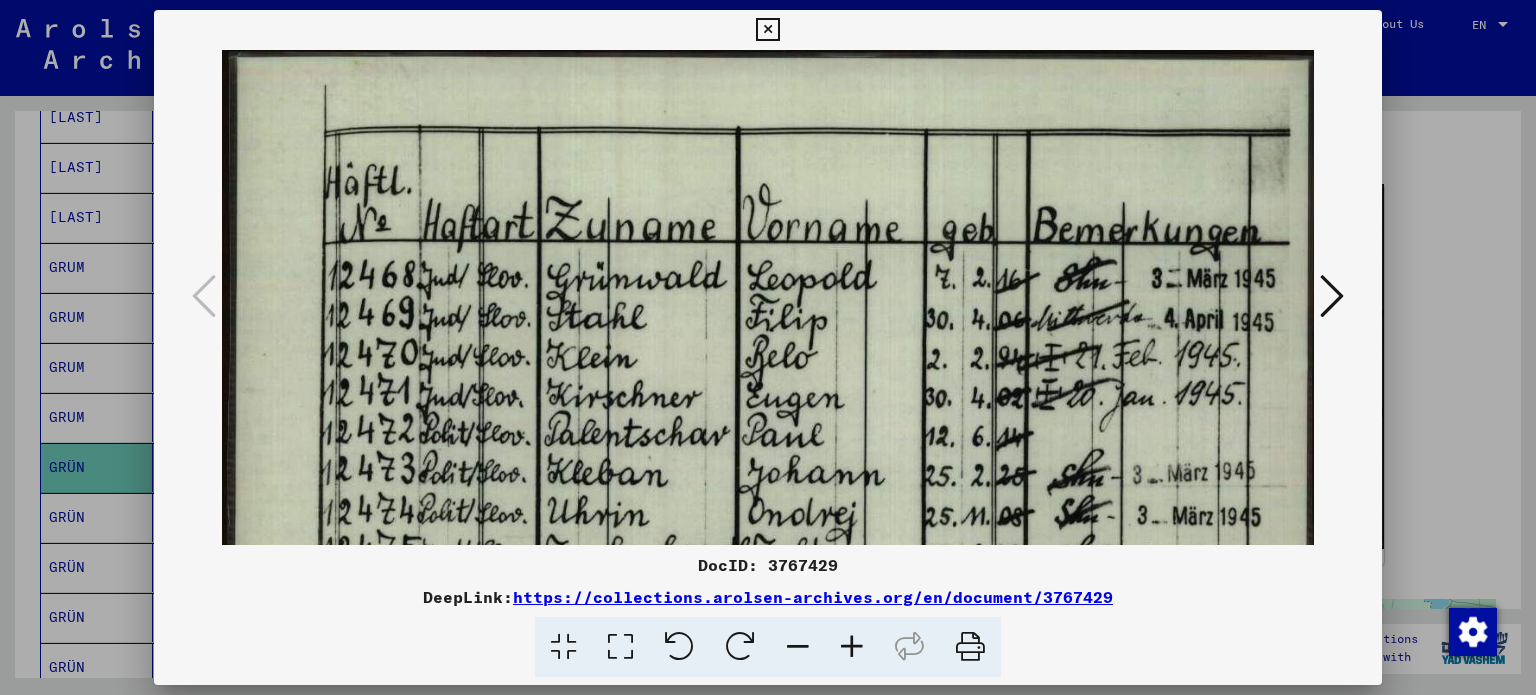 drag, startPoint x: 715, startPoint y: 260, endPoint x: 715, endPoint y: 574, distance: 314 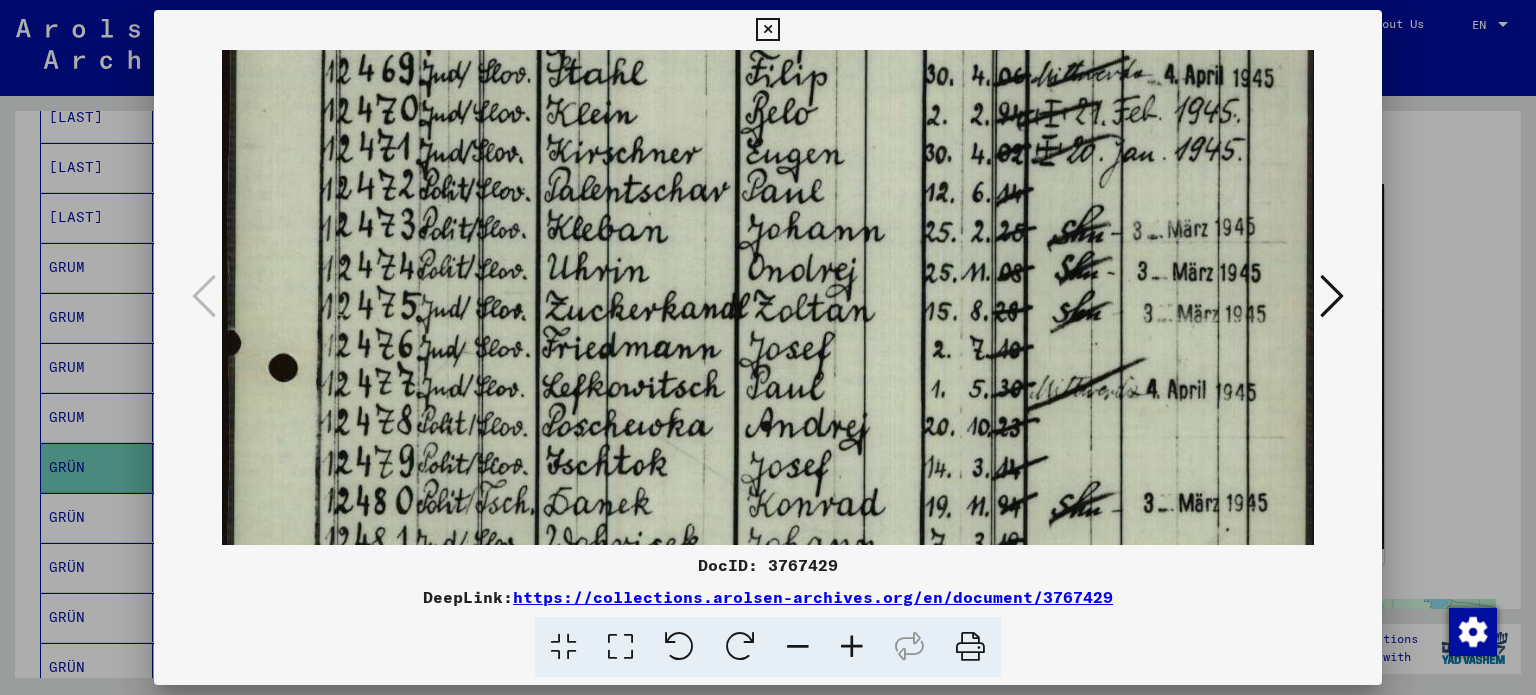 drag, startPoint x: 1178, startPoint y: 422, endPoint x: 974, endPoint y: 167, distance: 326.55933 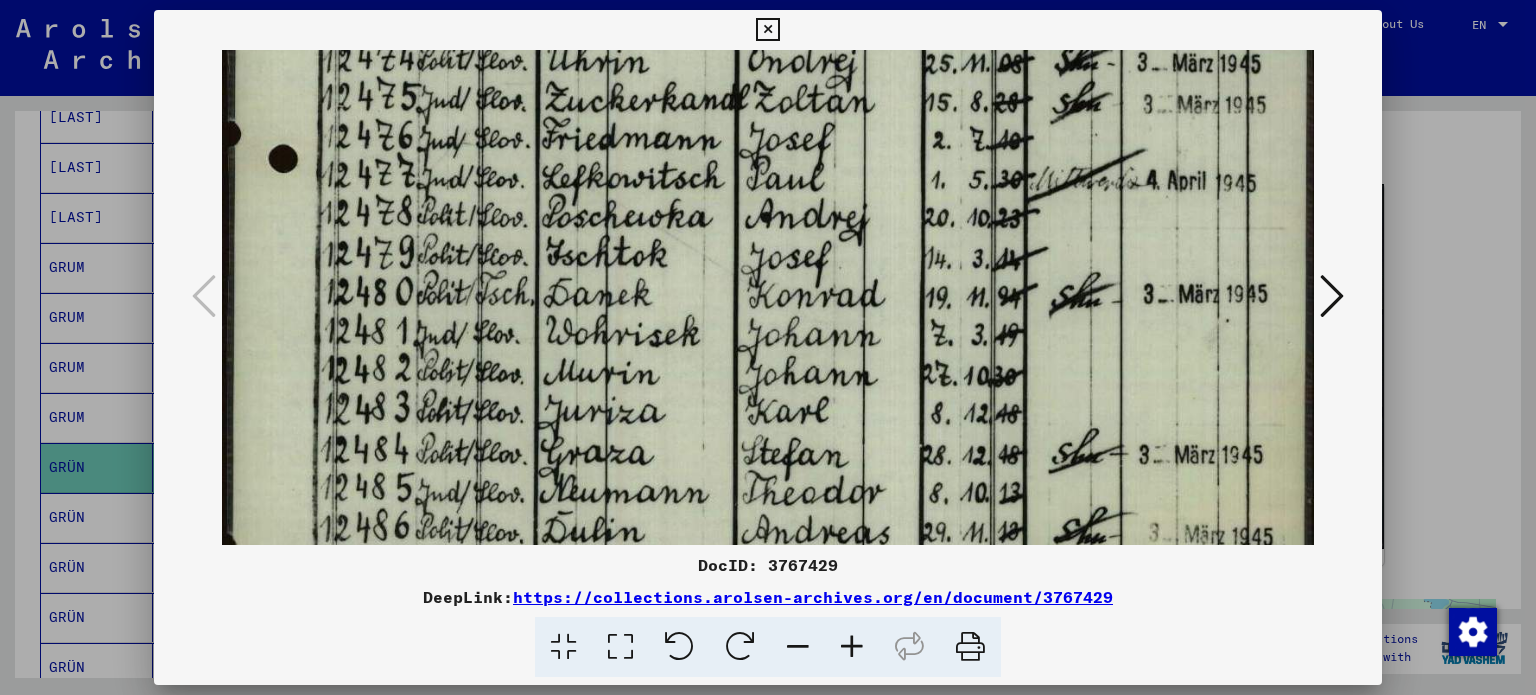drag, startPoint x: 1188, startPoint y: 359, endPoint x: 1108, endPoint y: 183, distance: 193.32874 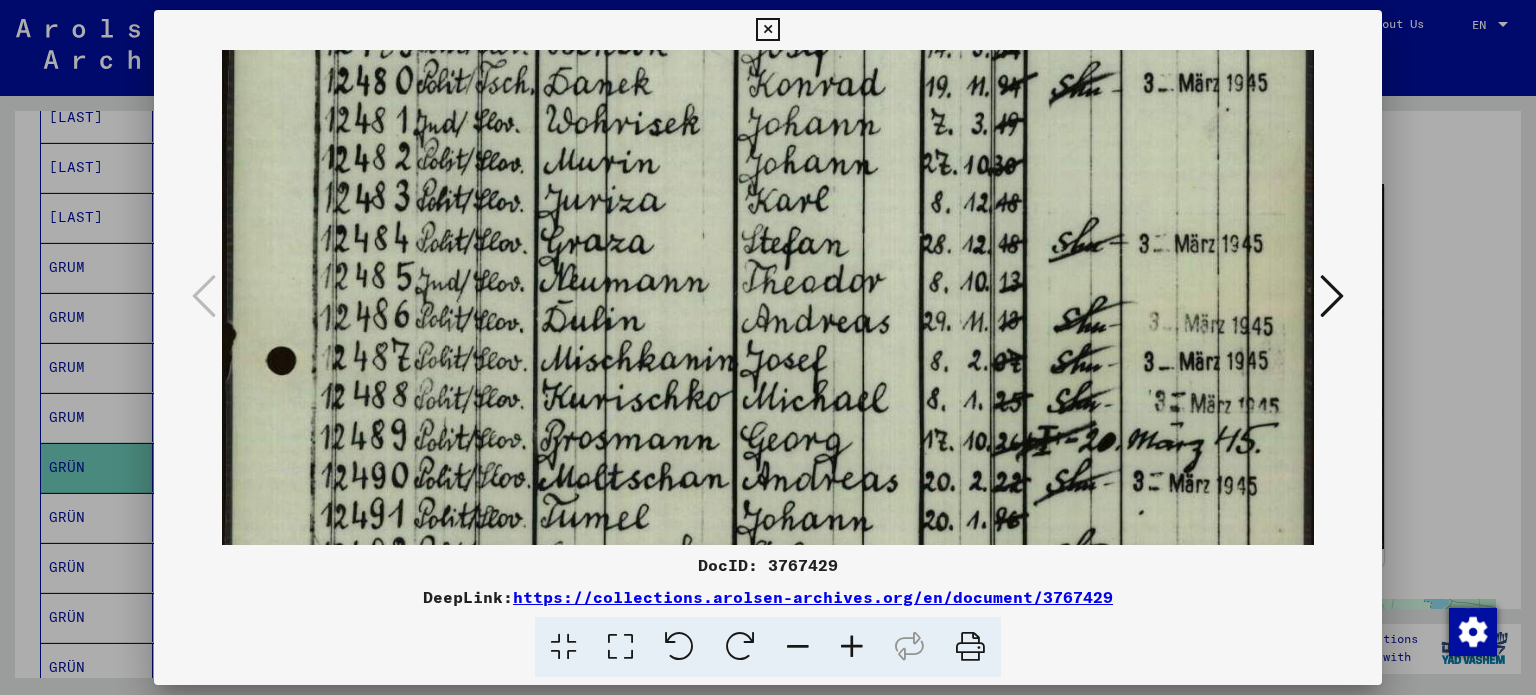 scroll, scrollTop: 685, scrollLeft: 0, axis: vertical 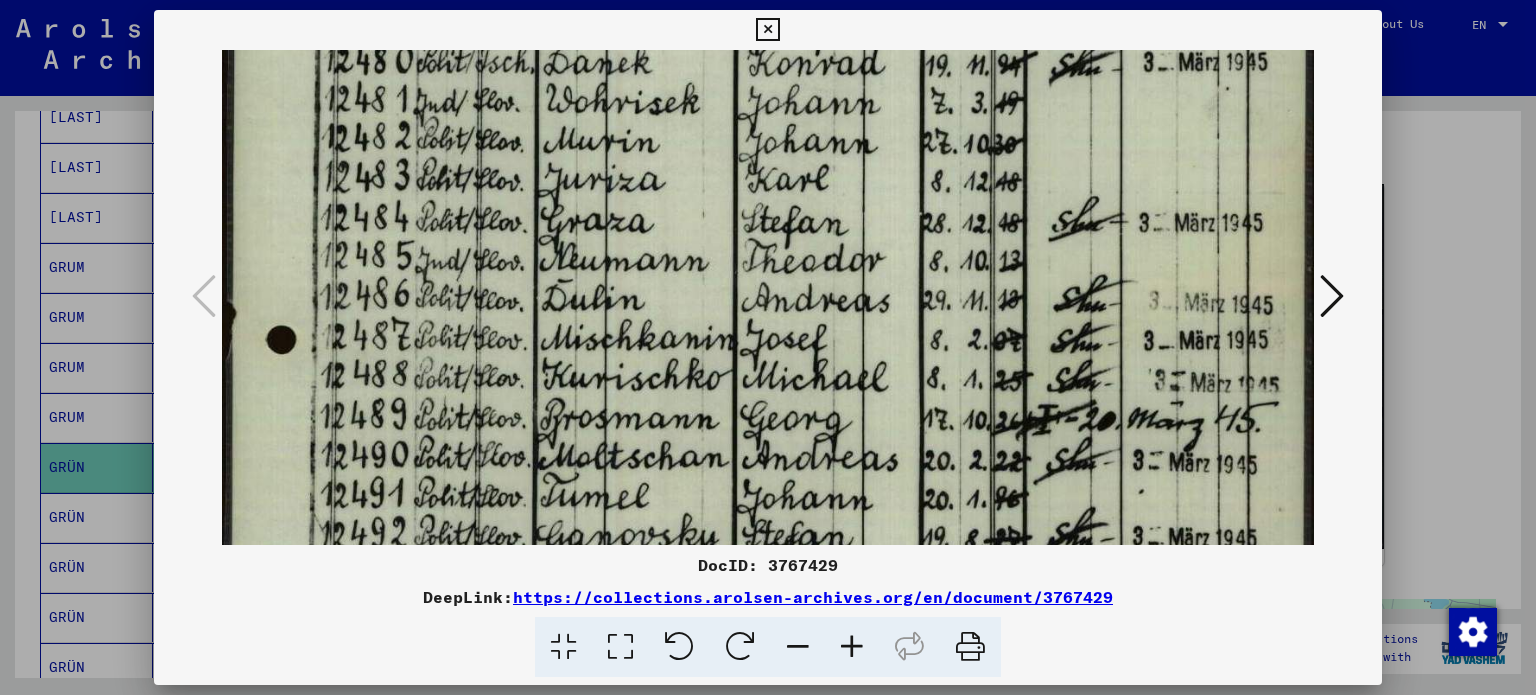 drag, startPoint x: 1082, startPoint y: 375, endPoint x: 1032, endPoint y: 220, distance: 162.86497 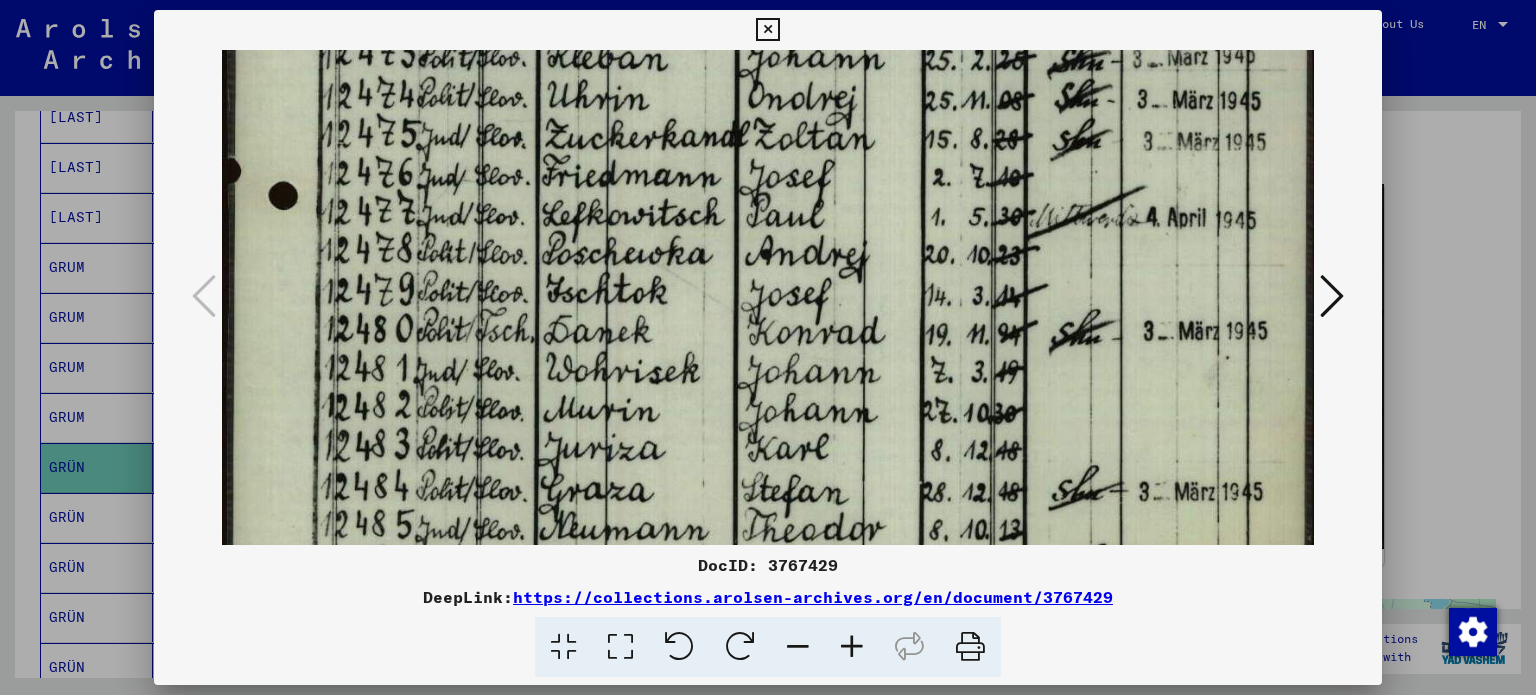 drag, startPoint x: 1052, startPoint y: 282, endPoint x: 1073, endPoint y: 488, distance: 207.06763 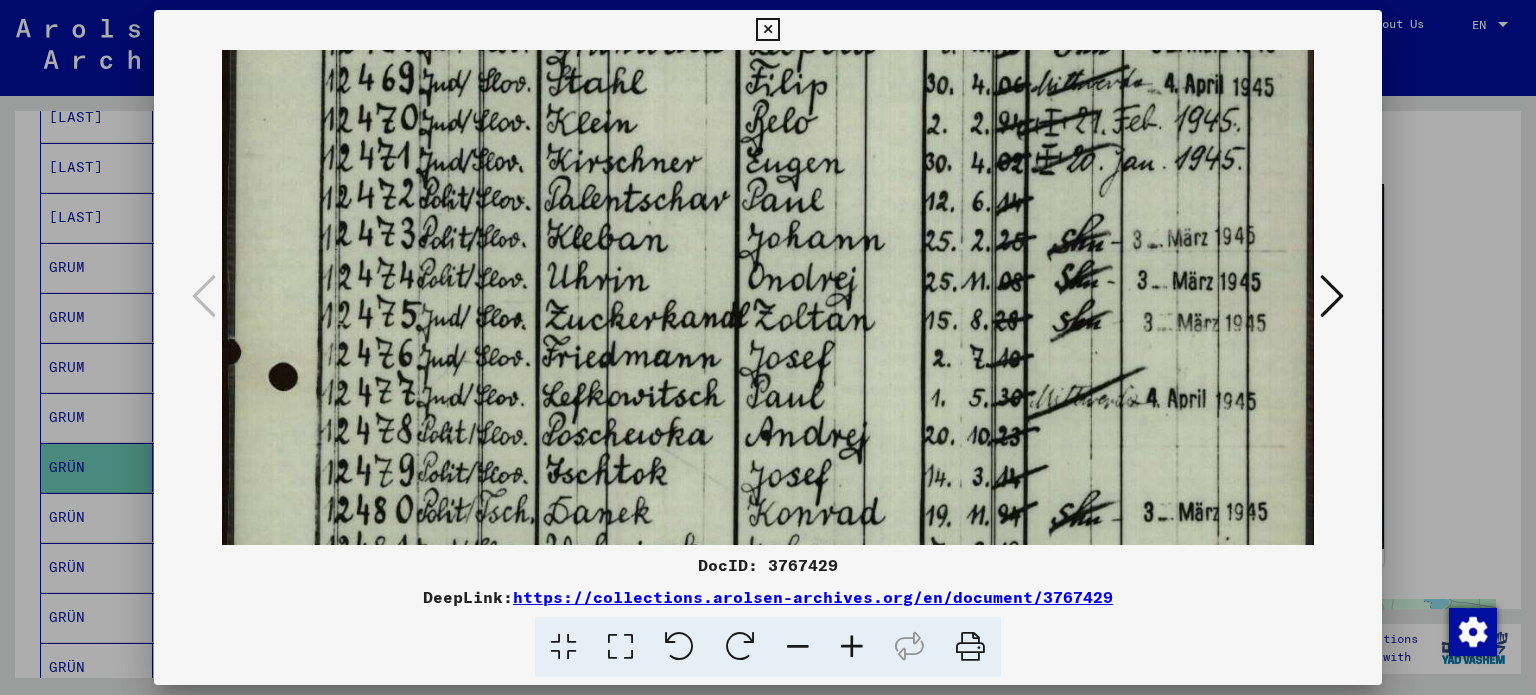 drag, startPoint x: 1056, startPoint y: 261, endPoint x: 1074, endPoint y: 447, distance: 186.86894 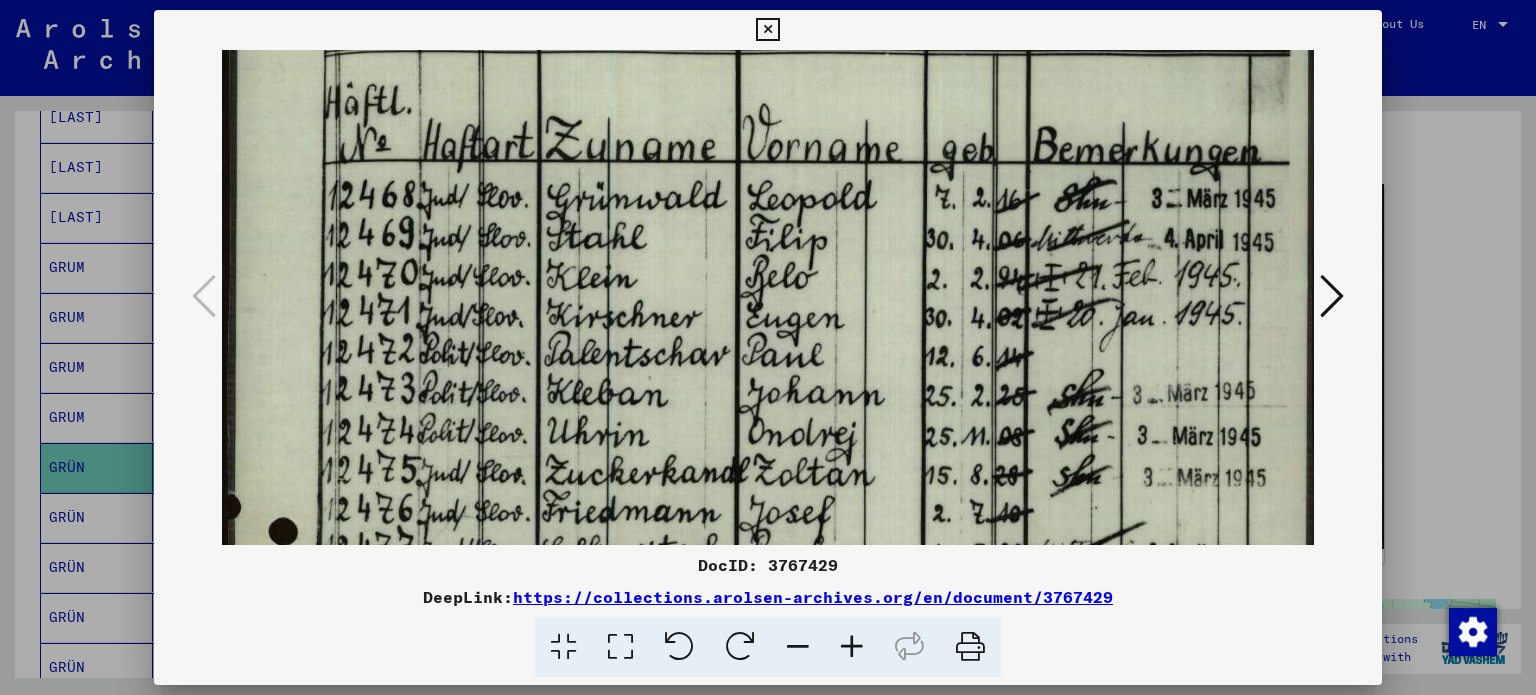 scroll, scrollTop: 76, scrollLeft: 0, axis: vertical 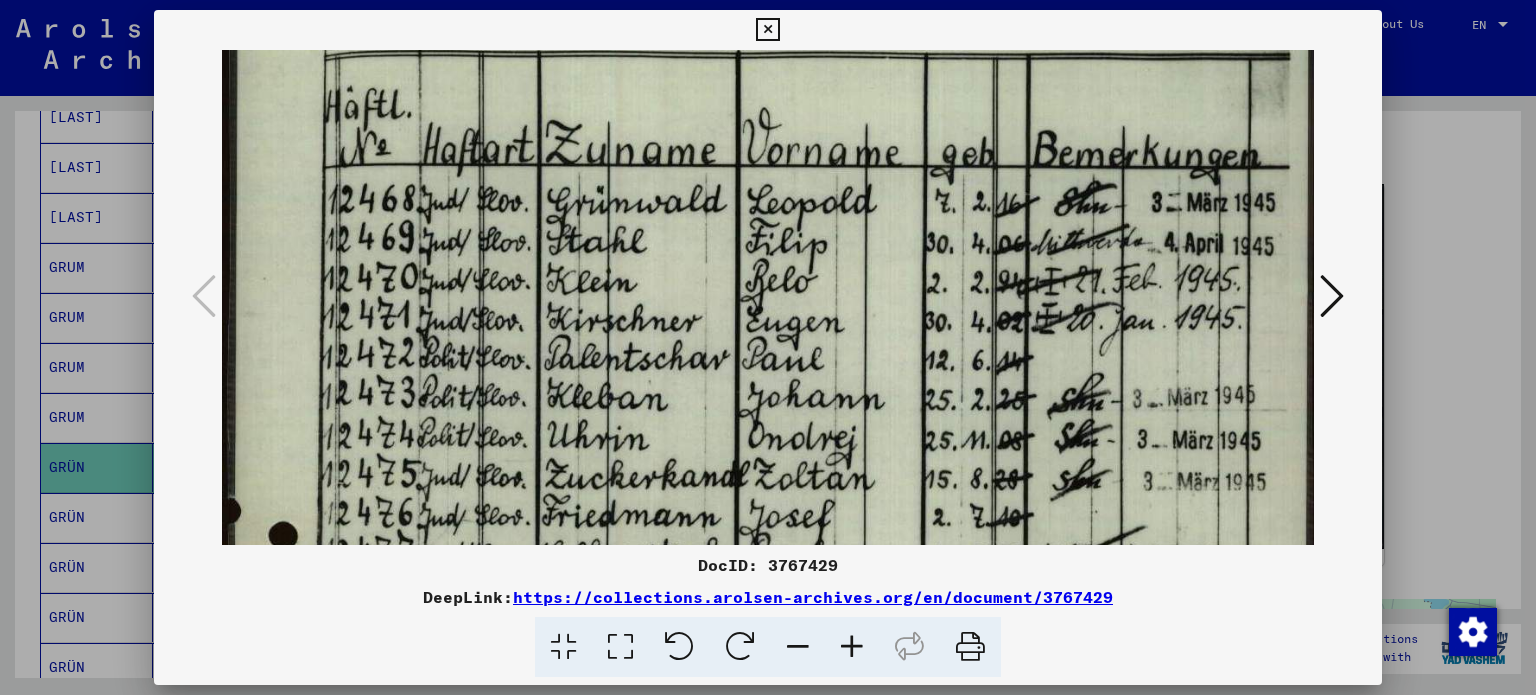 drag, startPoint x: 1032, startPoint y: 223, endPoint x: 1032, endPoint y: 387, distance: 164 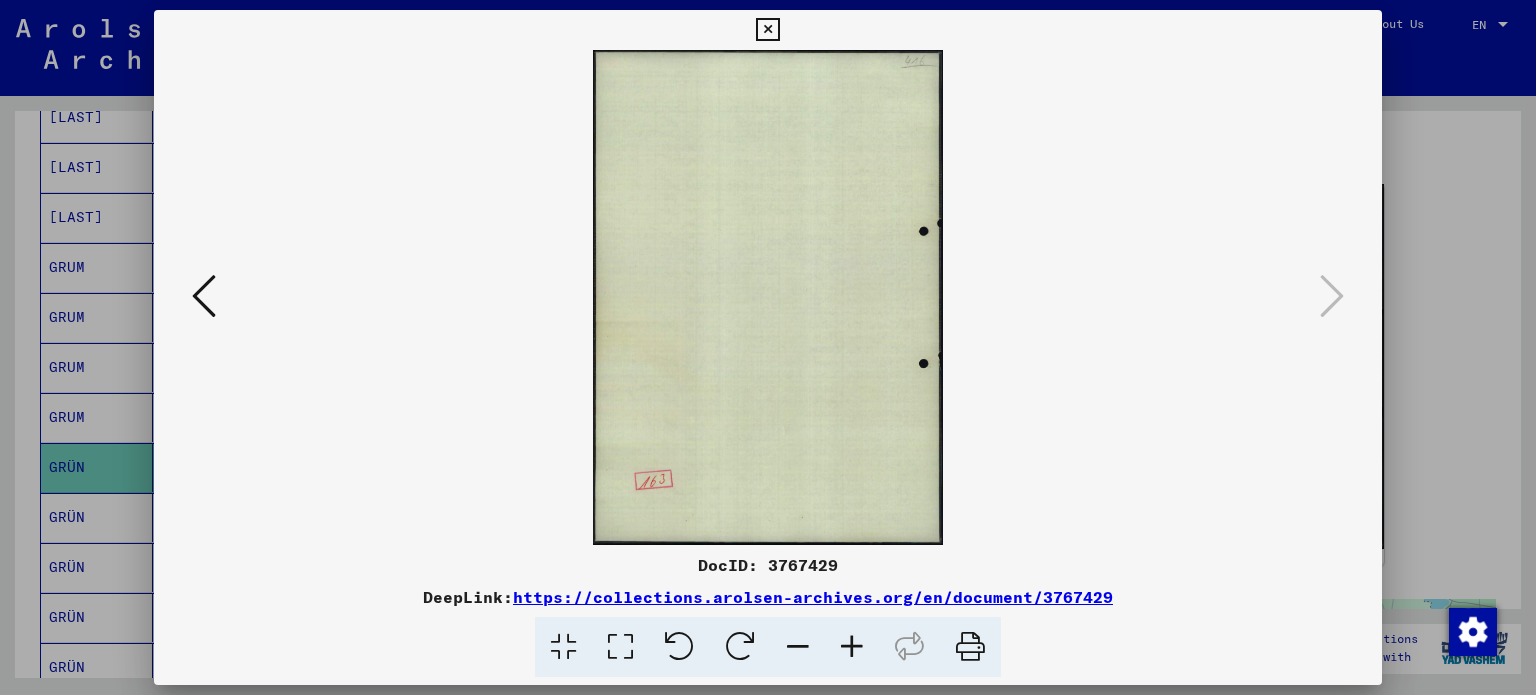 scroll, scrollTop: 0, scrollLeft: 0, axis: both 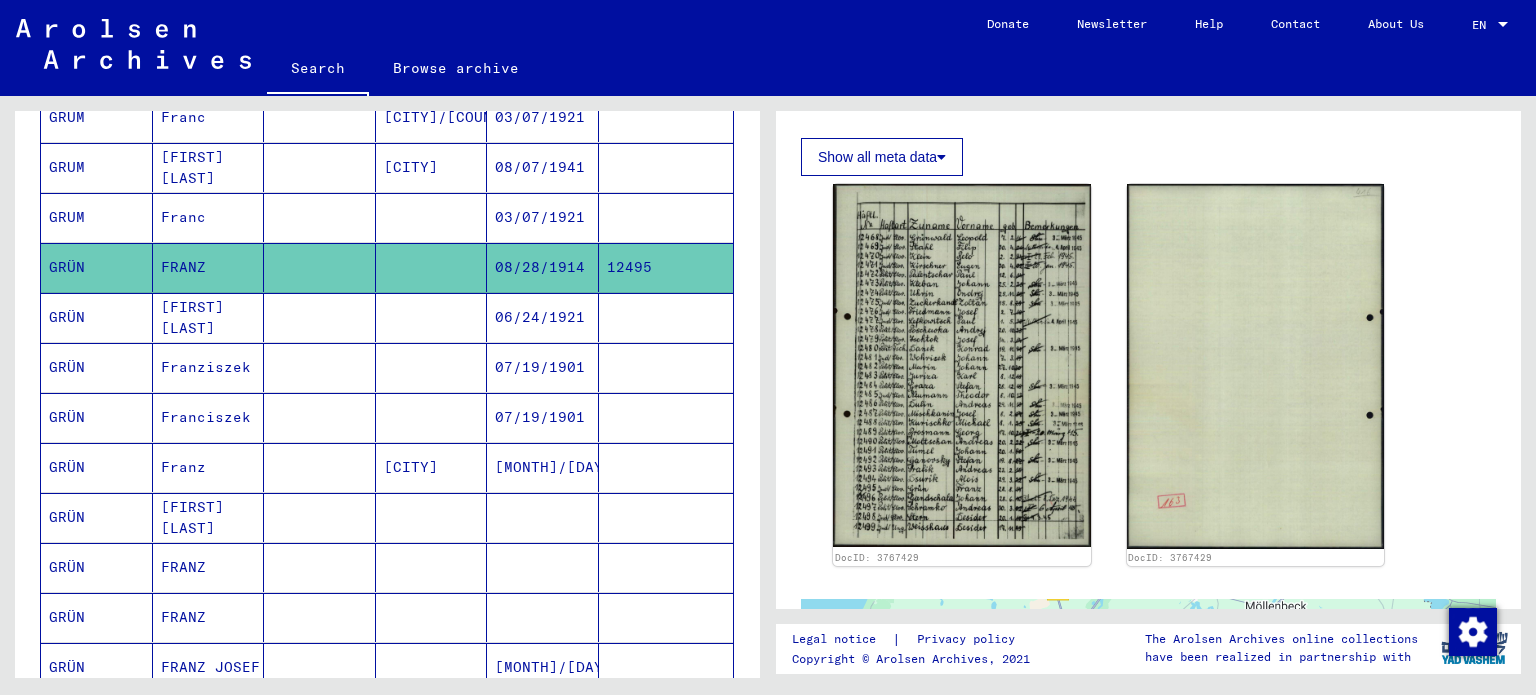 click on "GRÜN" at bounding box center (97, 517) 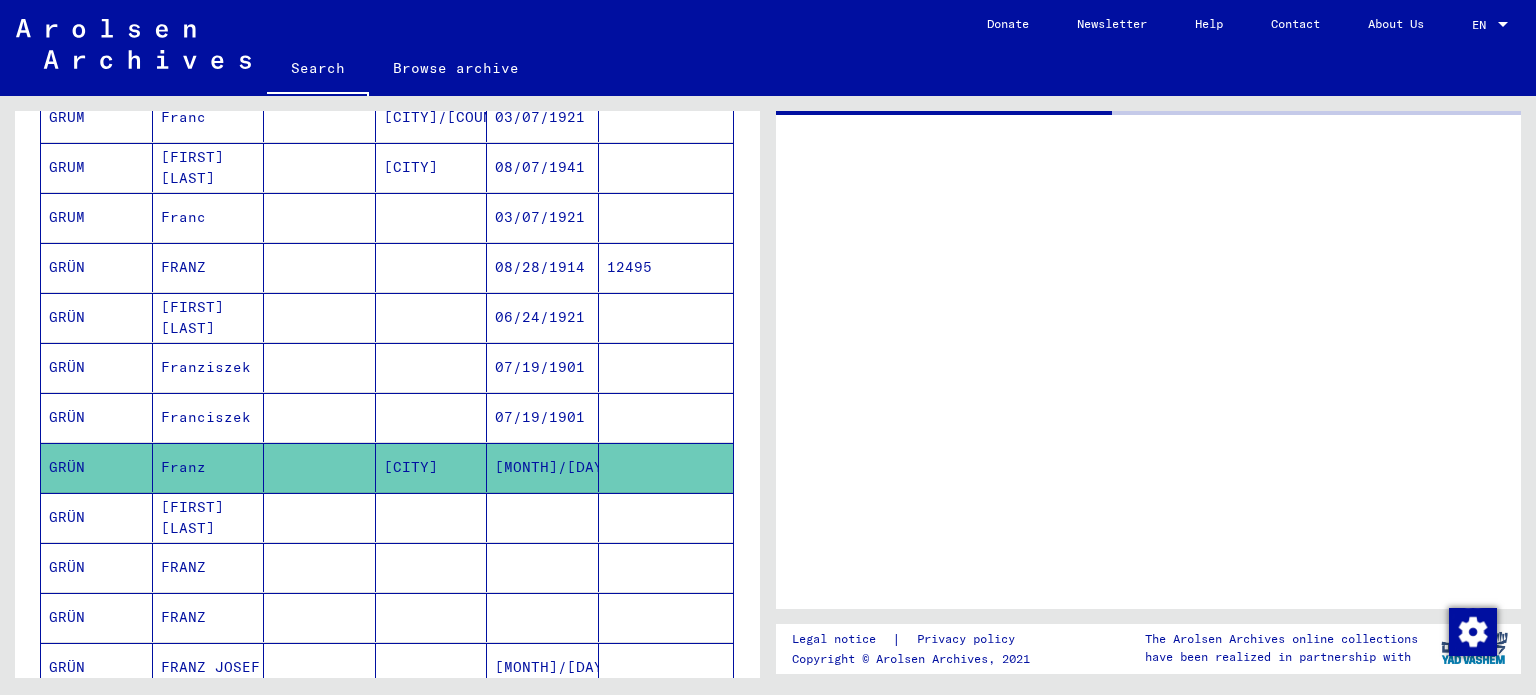 scroll, scrollTop: 0, scrollLeft: 0, axis: both 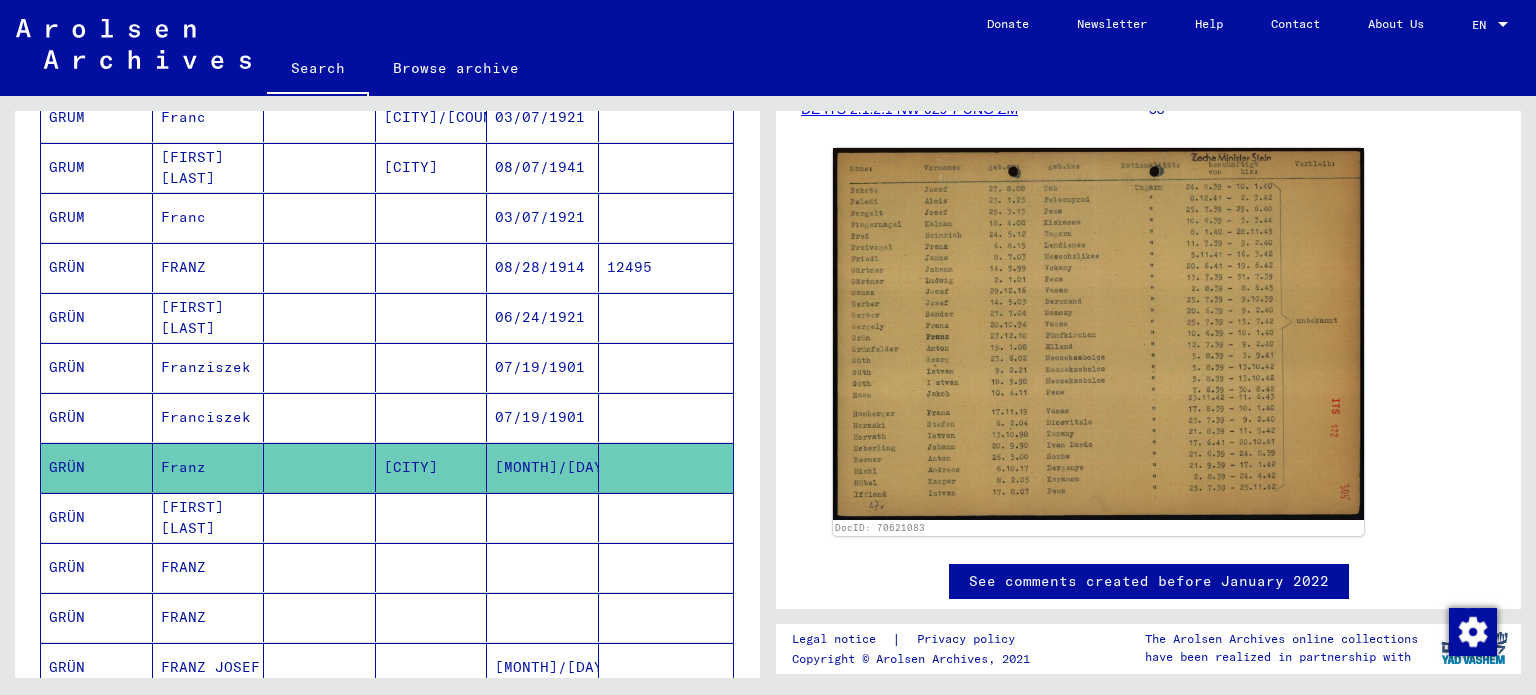 click on "FRANZ" at bounding box center [209, 617] 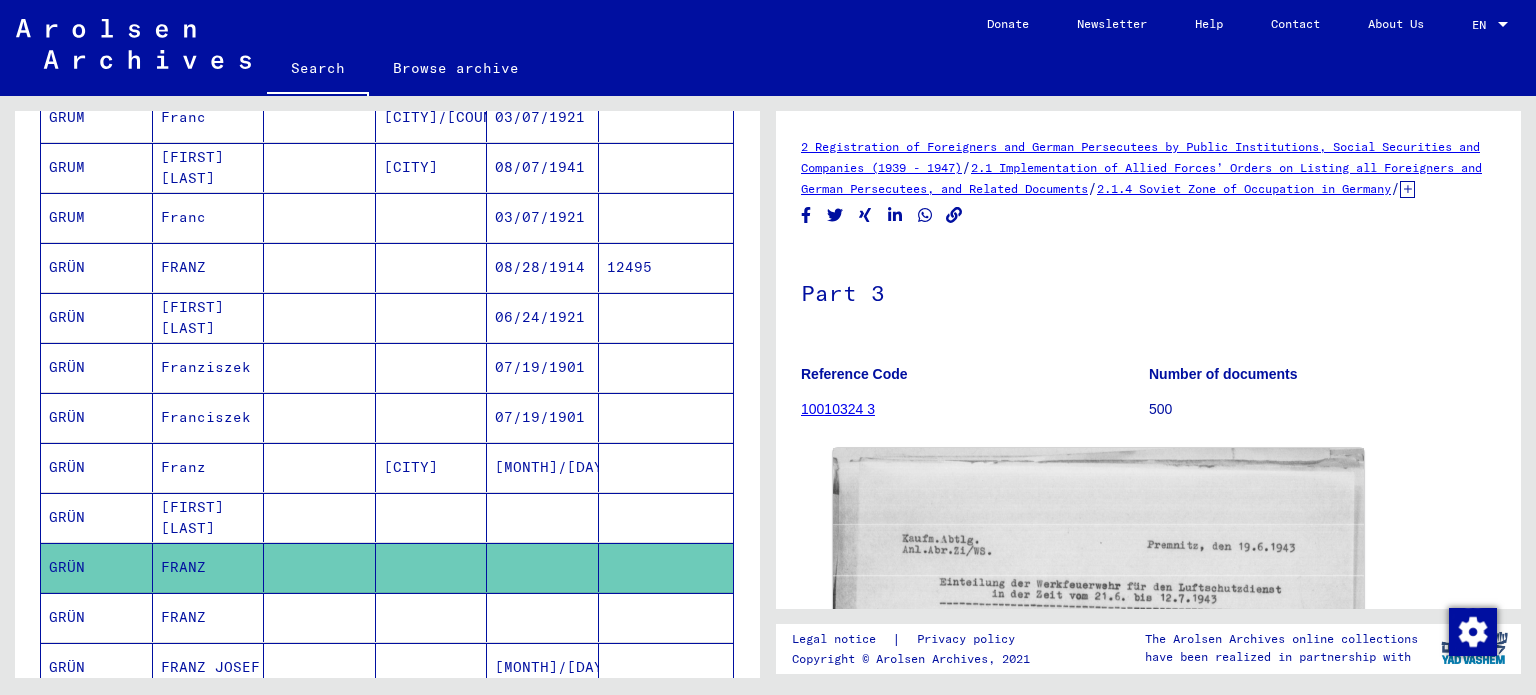 scroll, scrollTop: 0, scrollLeft: 0, axis: both 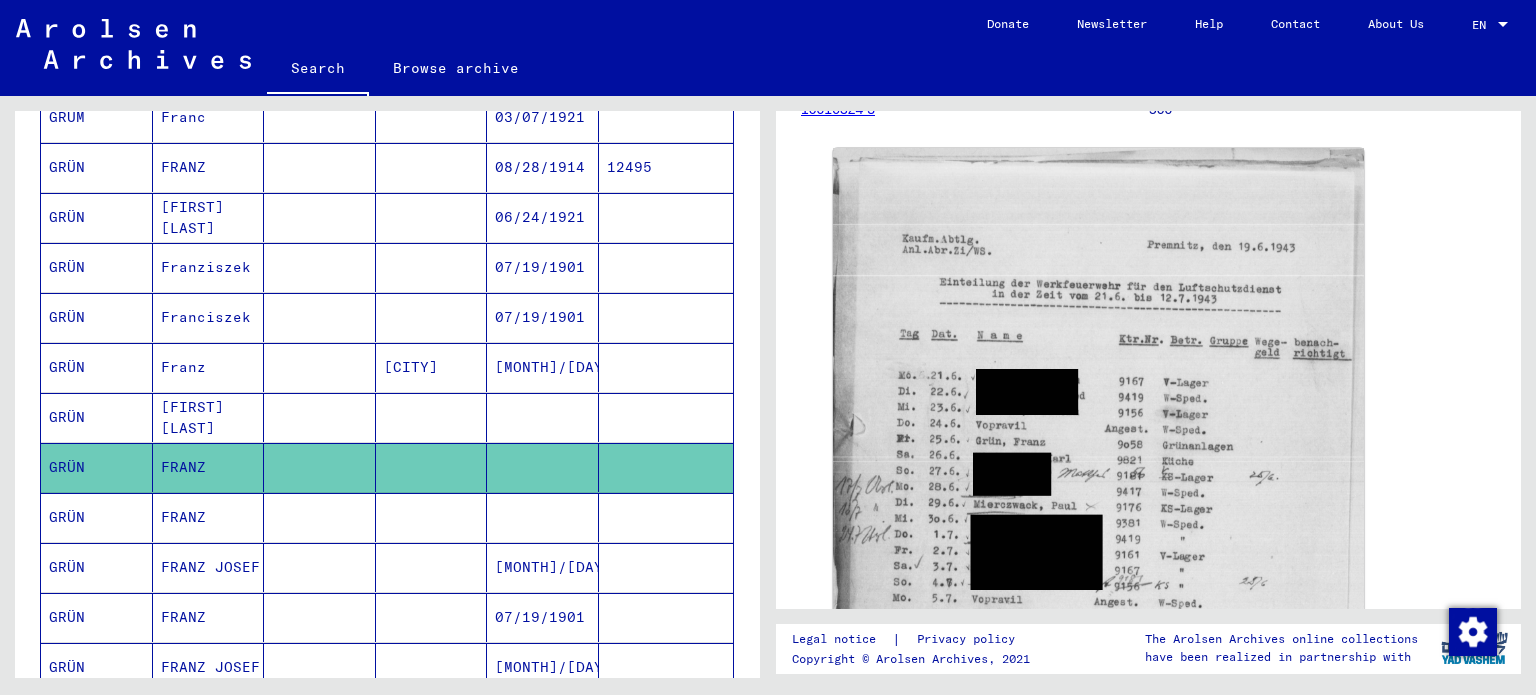 click on "GRÜN" at bounding box center [97, 417] 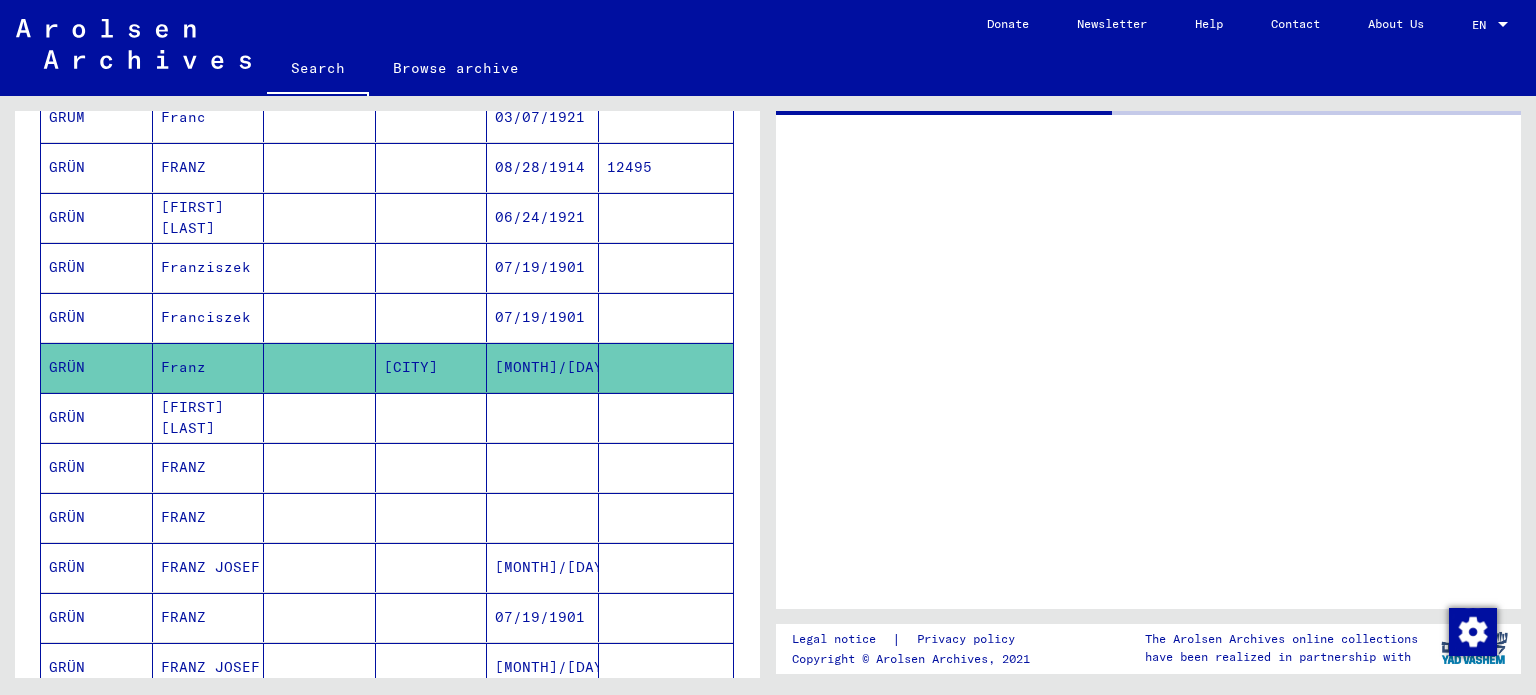 scroll, scrollTop: 0, scrollLeft: 0, axis: both 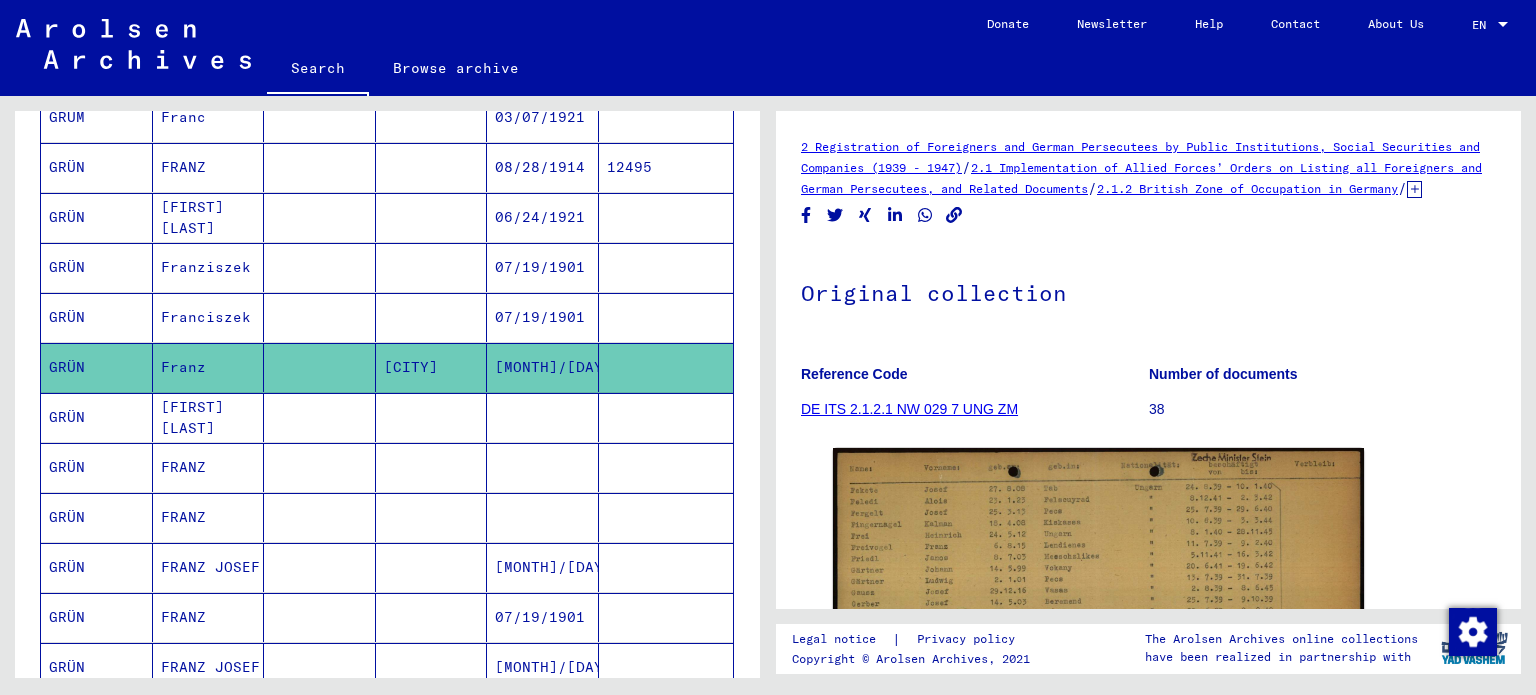 click on "GRÜN" 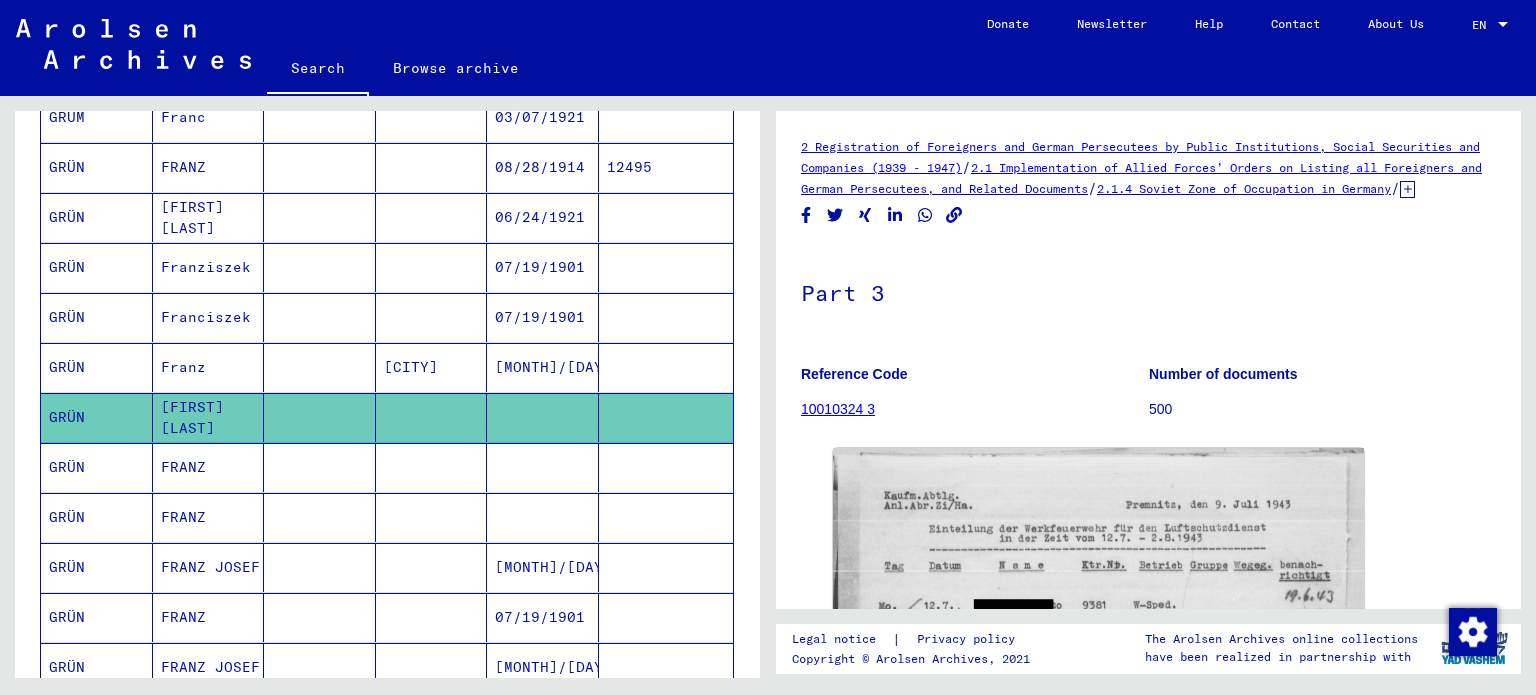 scroll, scrollTop: 0, scrollLeft: 0, axis: both 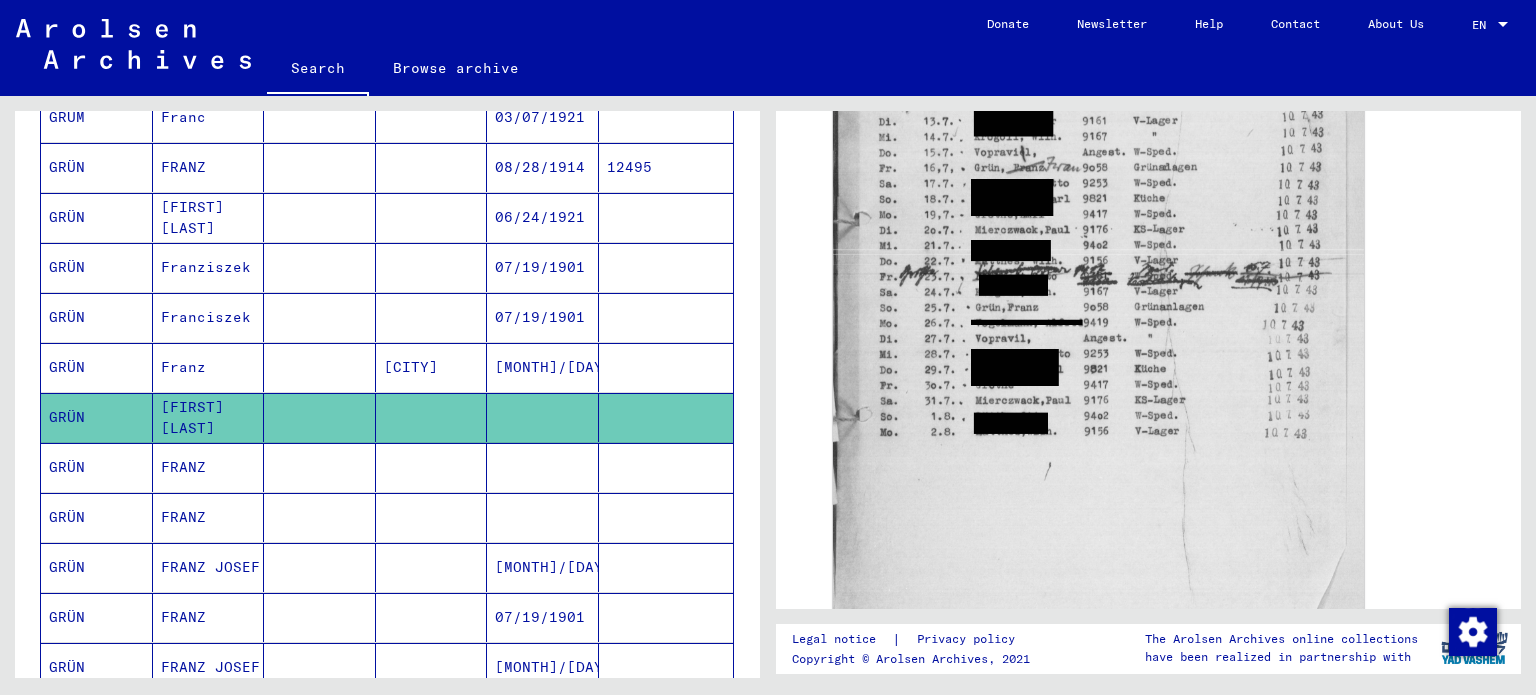 click on "GRÜN" at bounding box center [97, 517] 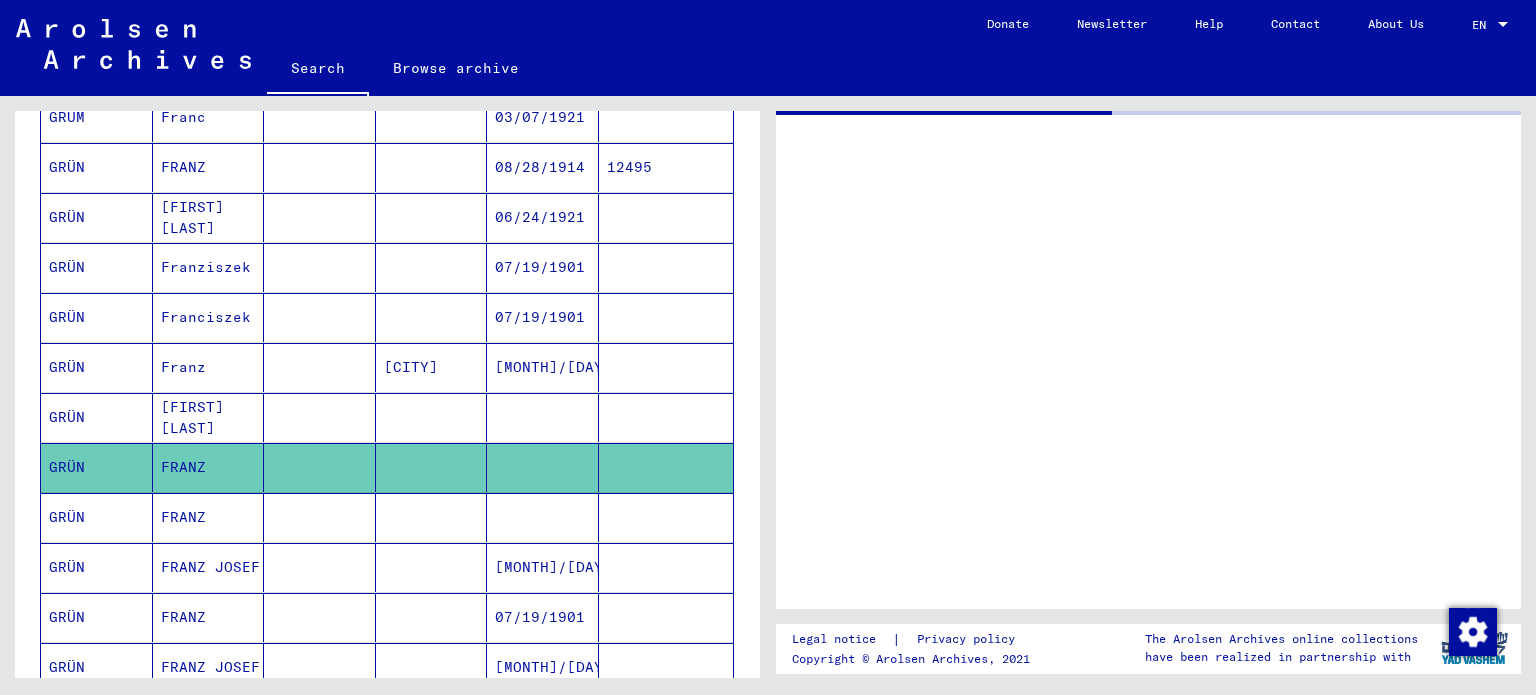 scroll, scrollTop: 0, scrollLeft: 0, axis: both 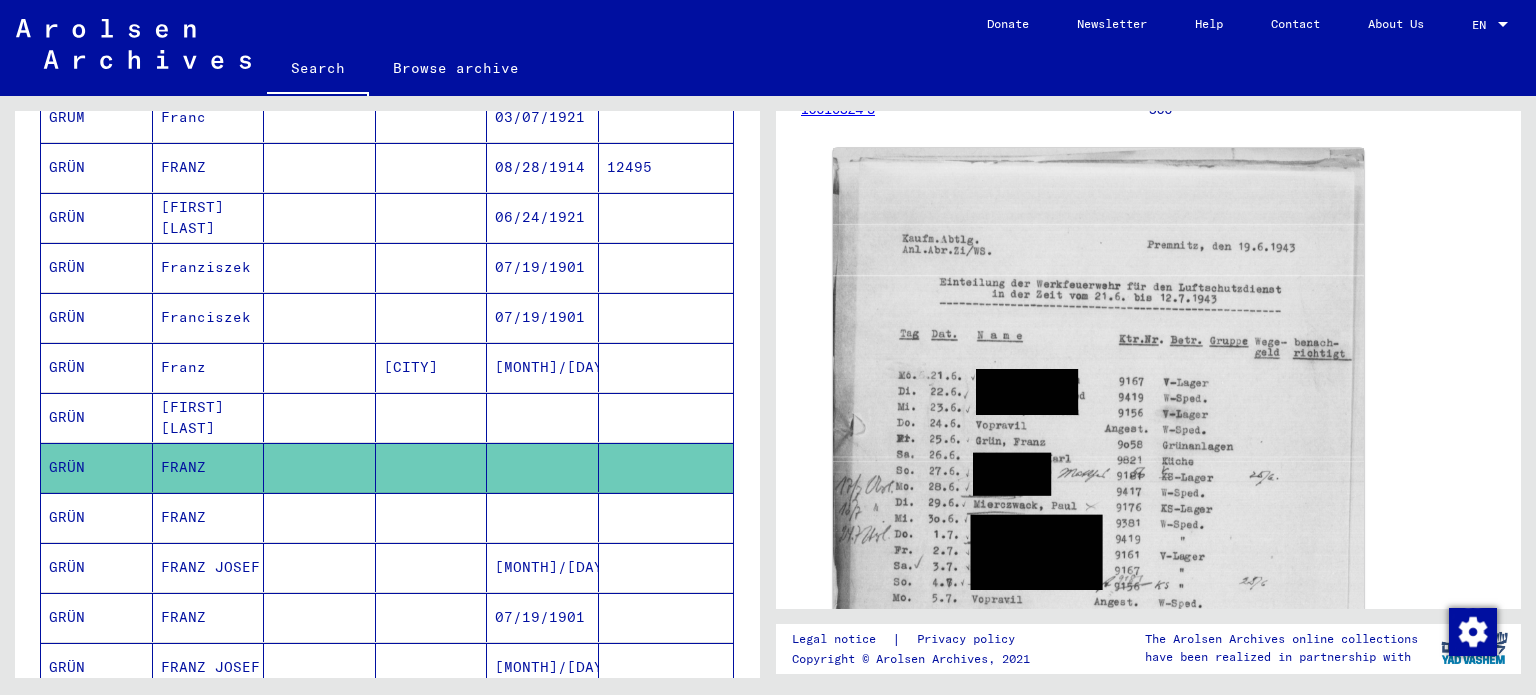 click on "GRÜN" at bounding box center (97, 567) 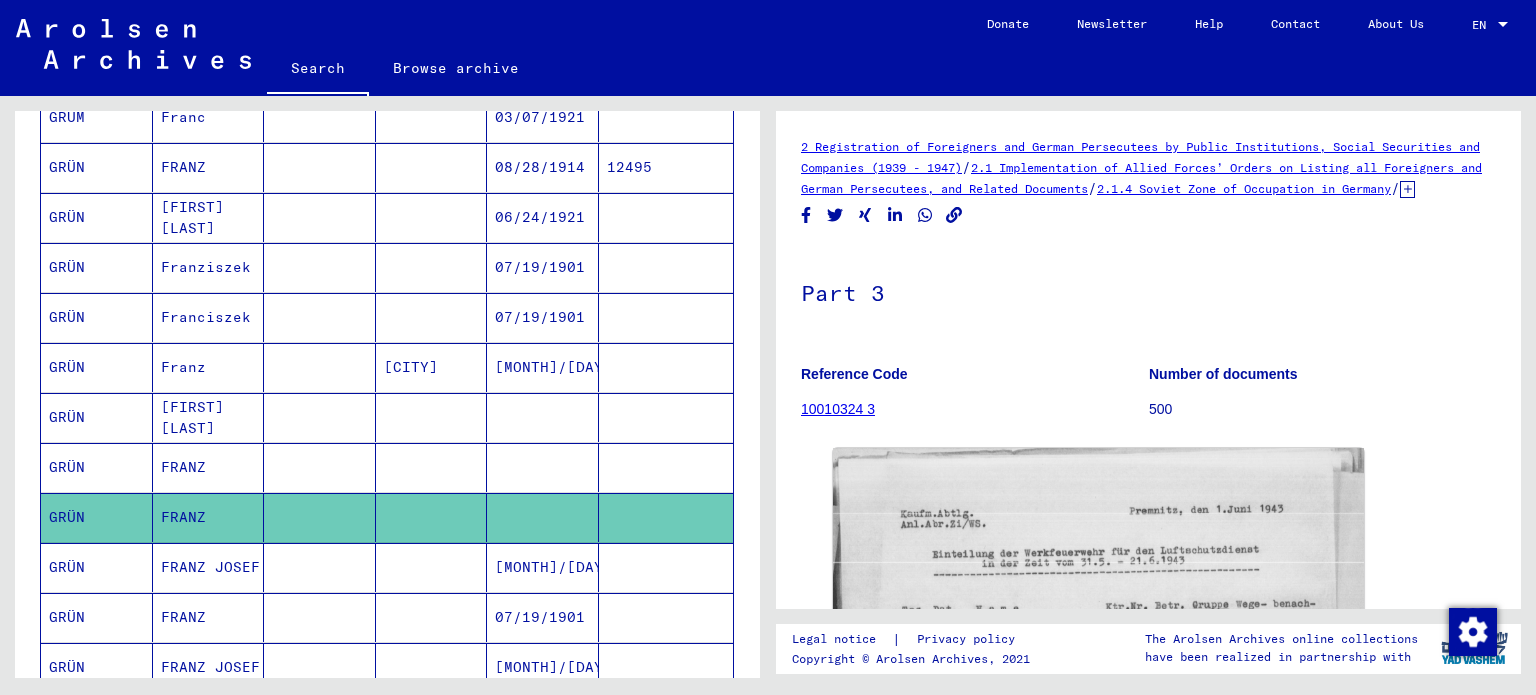 scroll, scrollTop: 0, scrollLeft: 0, axis: both 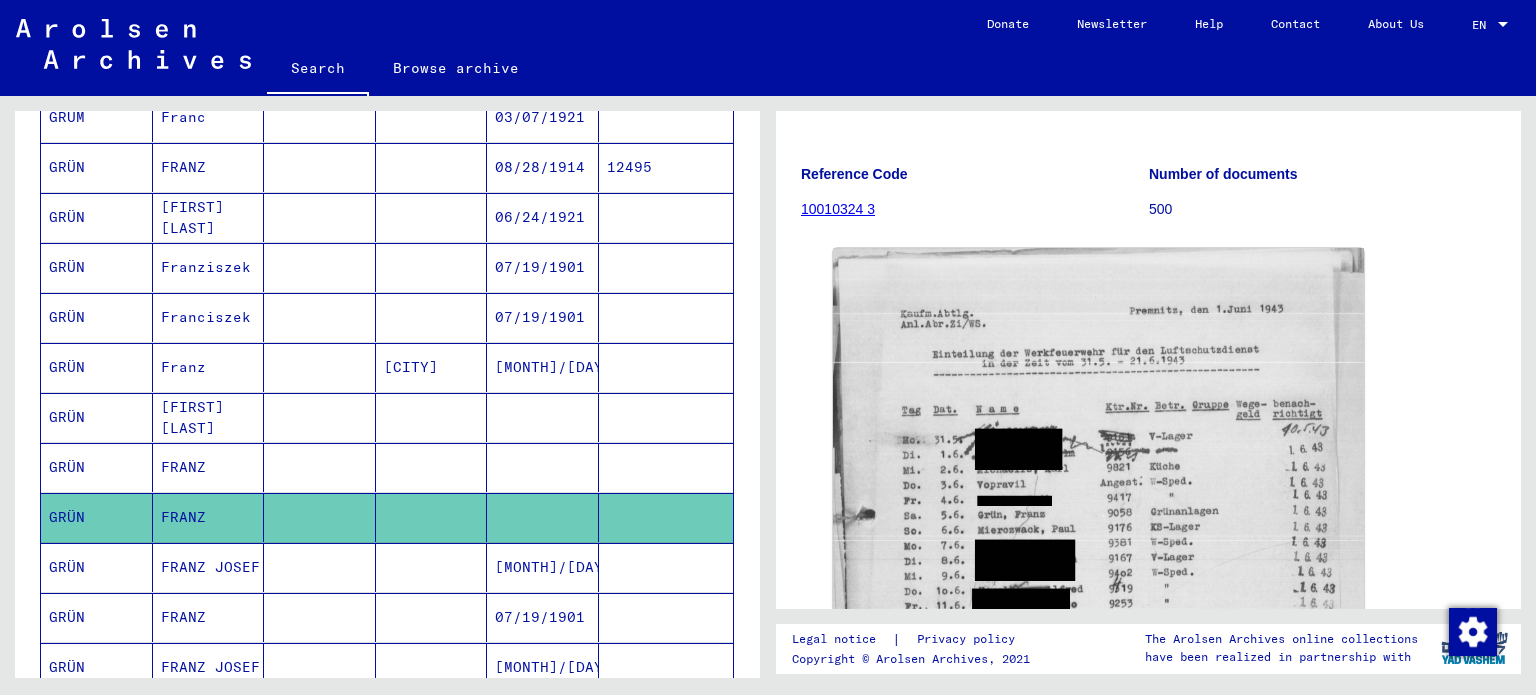 click on "GRÜN" at bounding box center (97, 617) 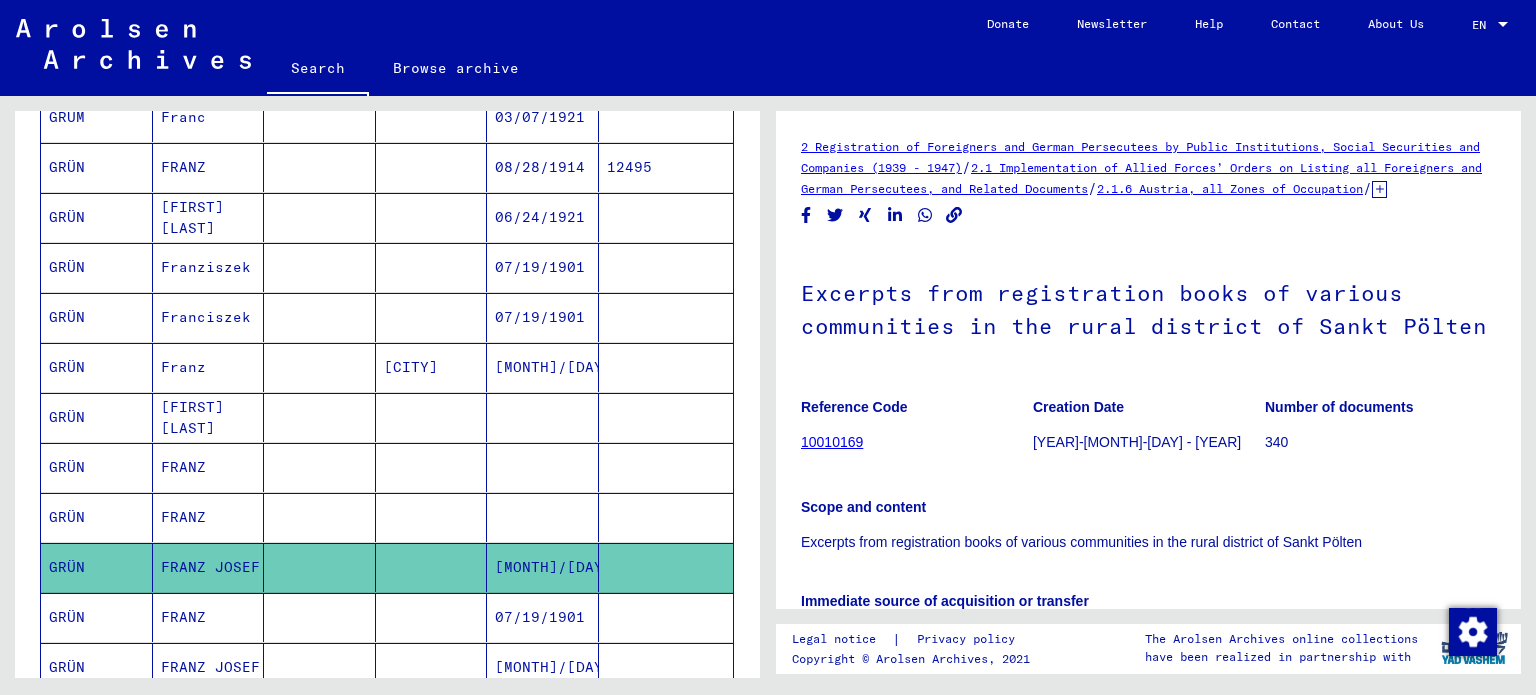 scroll, scrollTop: 0, scrollLeft: 0, axis: both 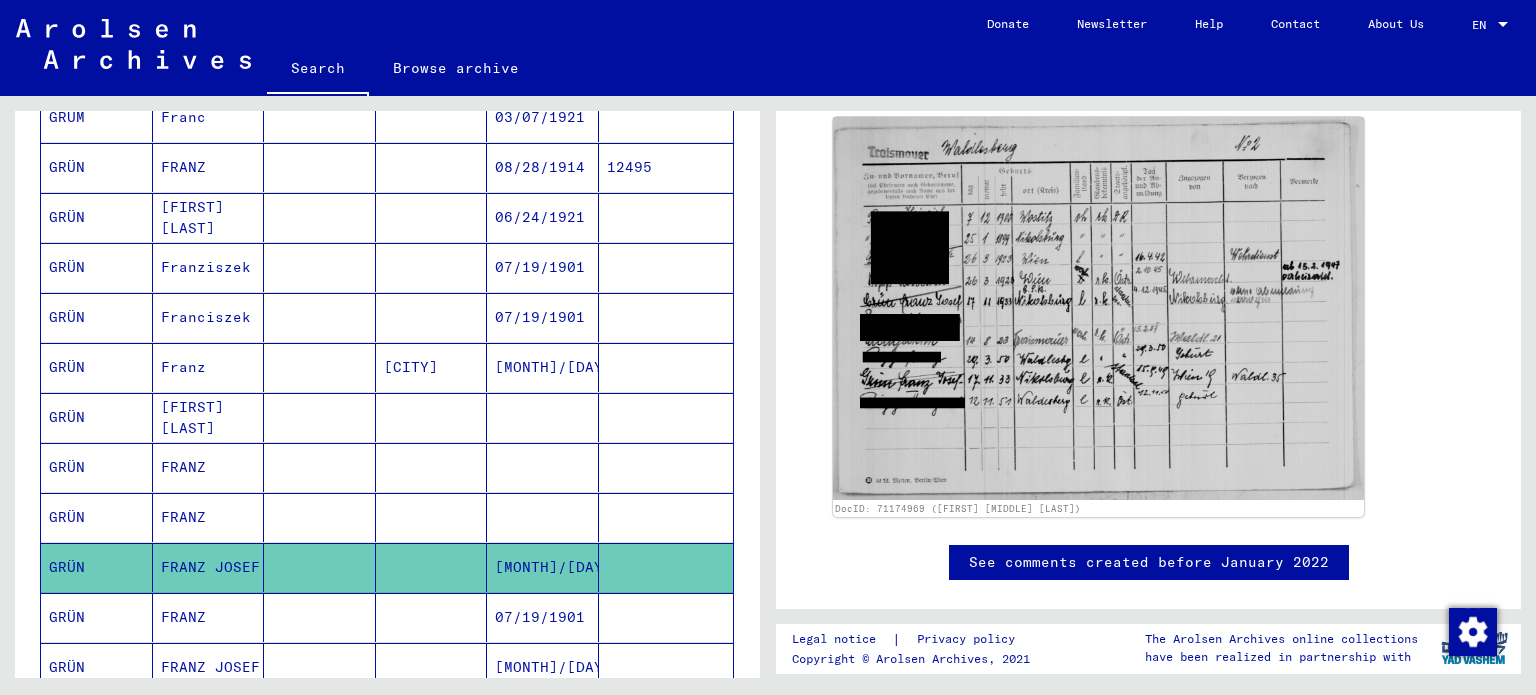 click 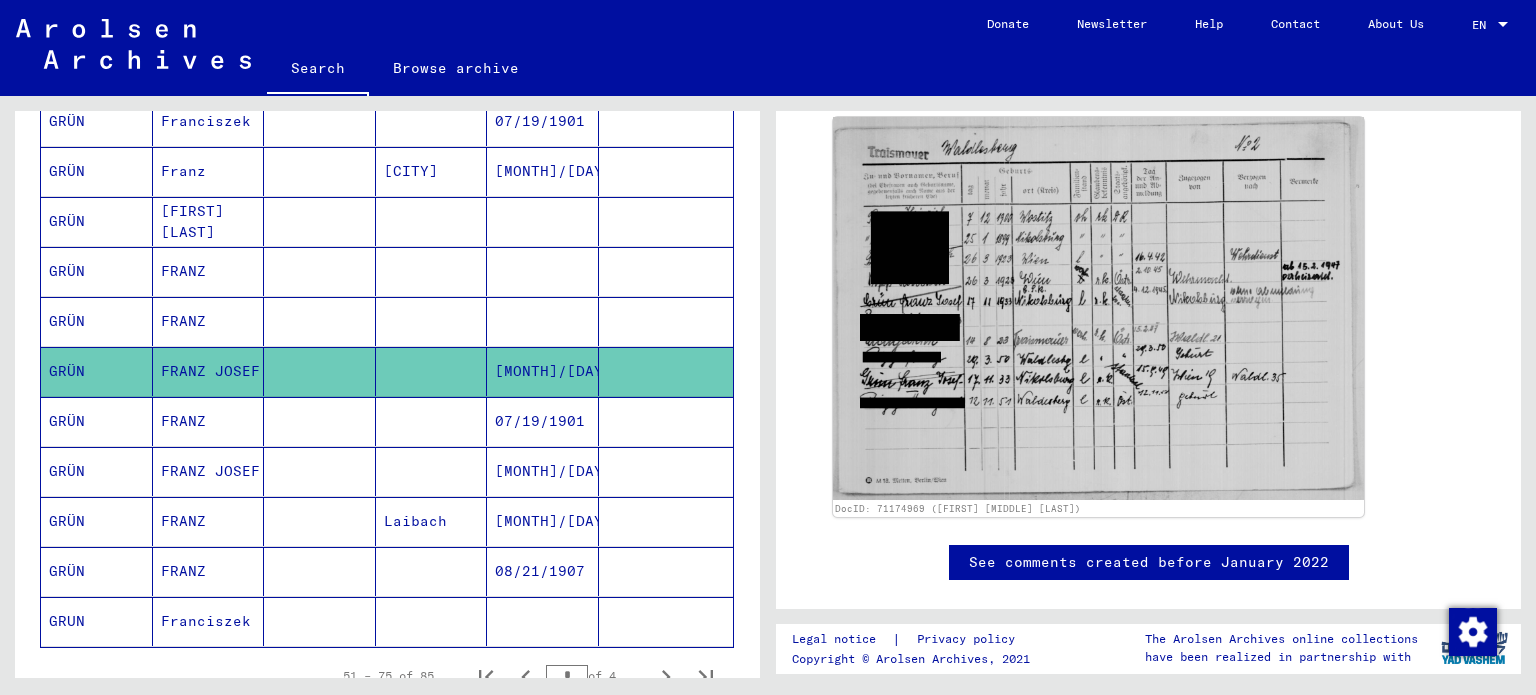 scroll, scrollTop: 1012, scrollLeft: 0, axis: vertical 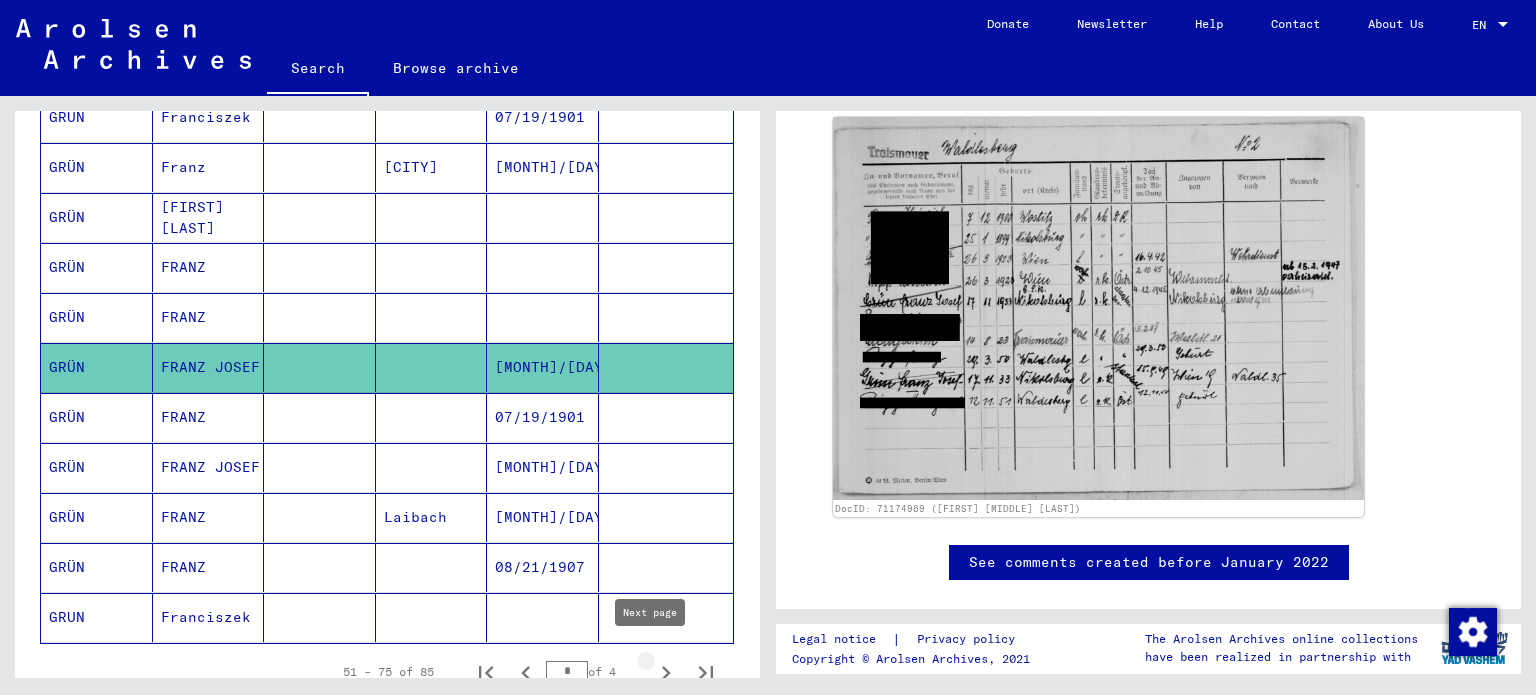 click 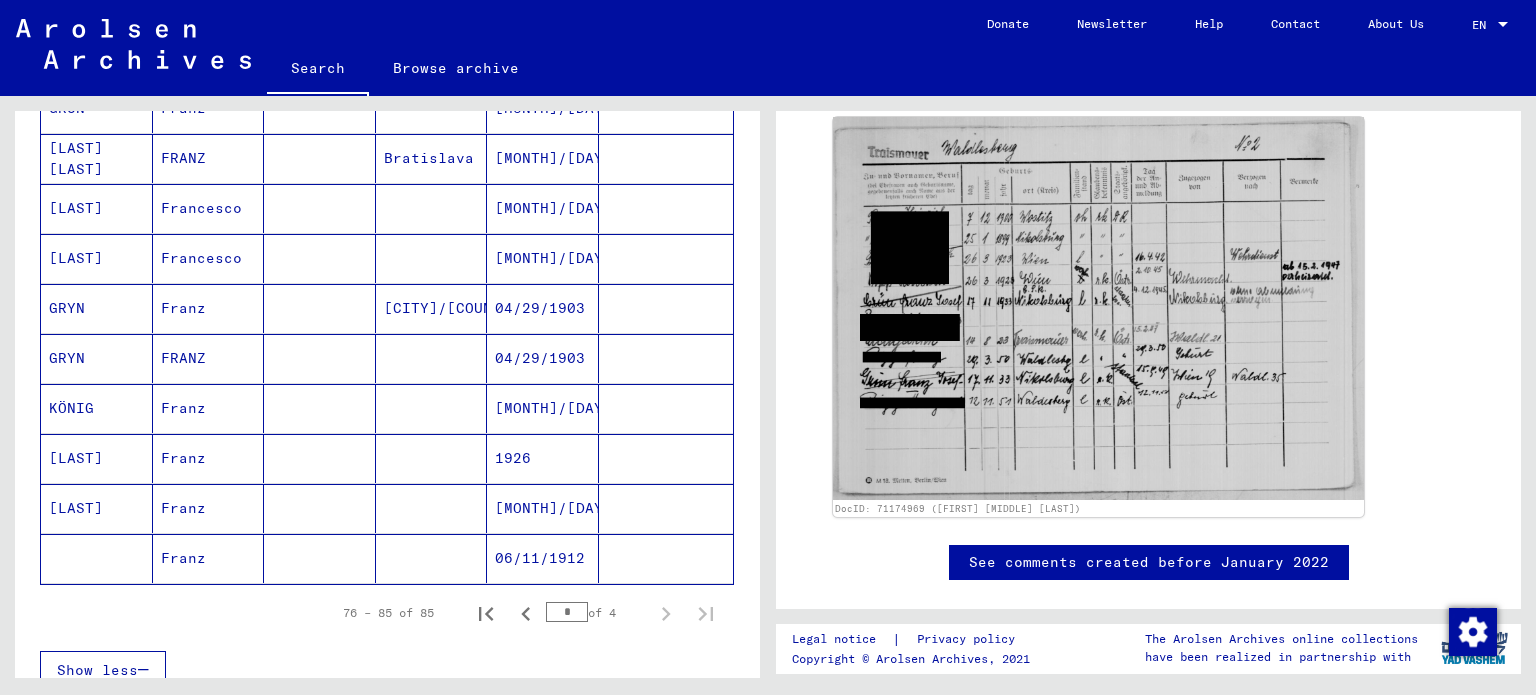scroll, scrollTop: 0, scrollLeft: 0, axis: both 